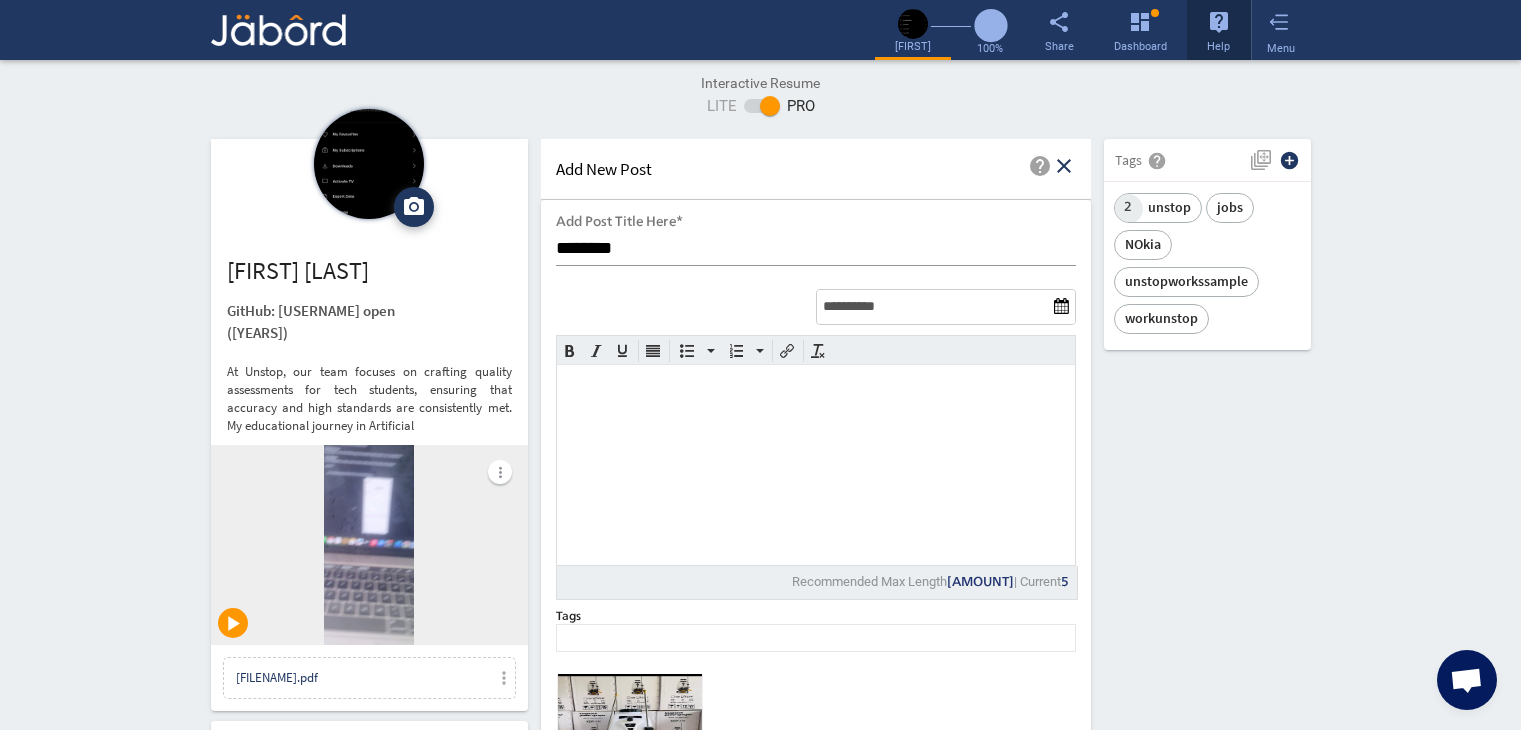 scroll, scrollTop: 0, scrollLeft: 0, axis: both 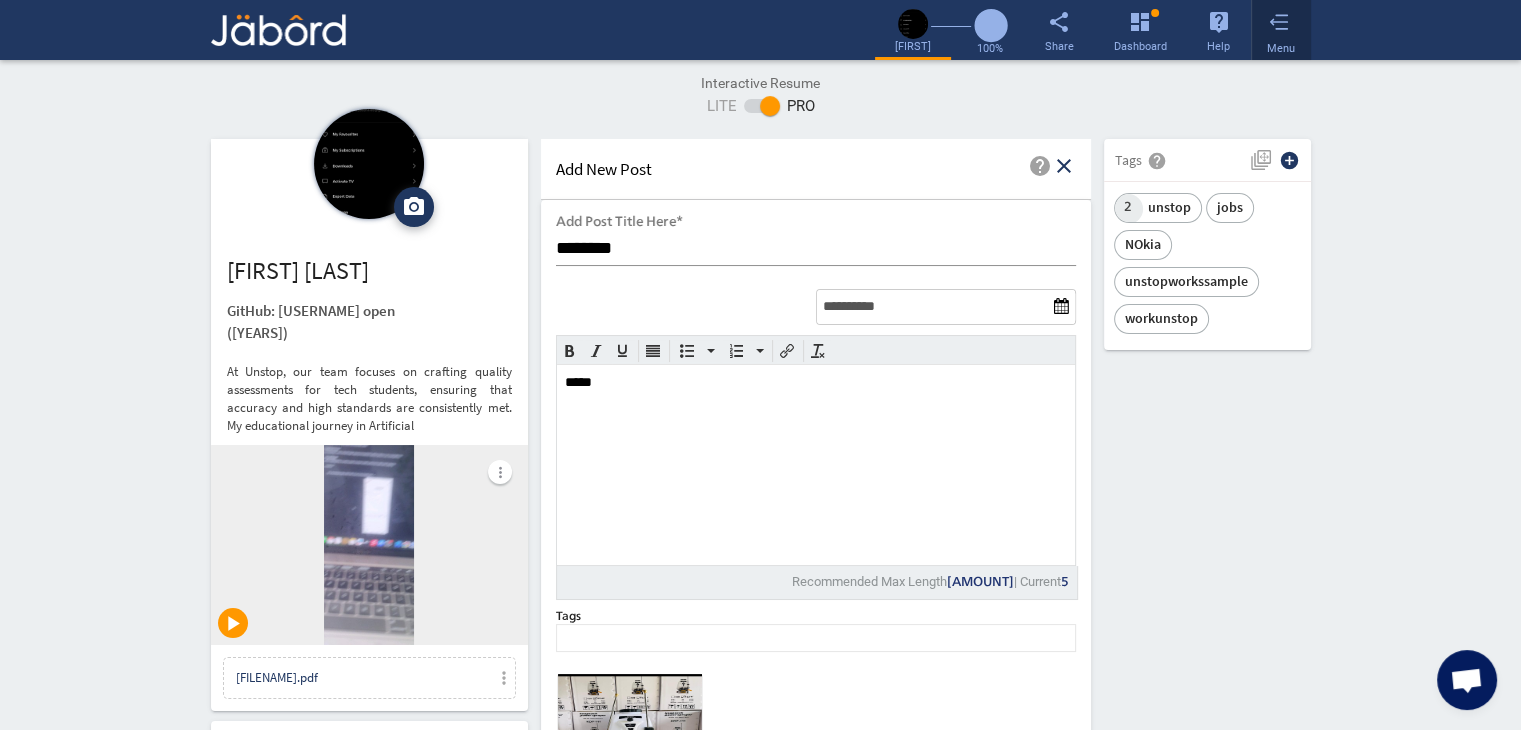 click on "Menu" at bounding box center (1281, 30) 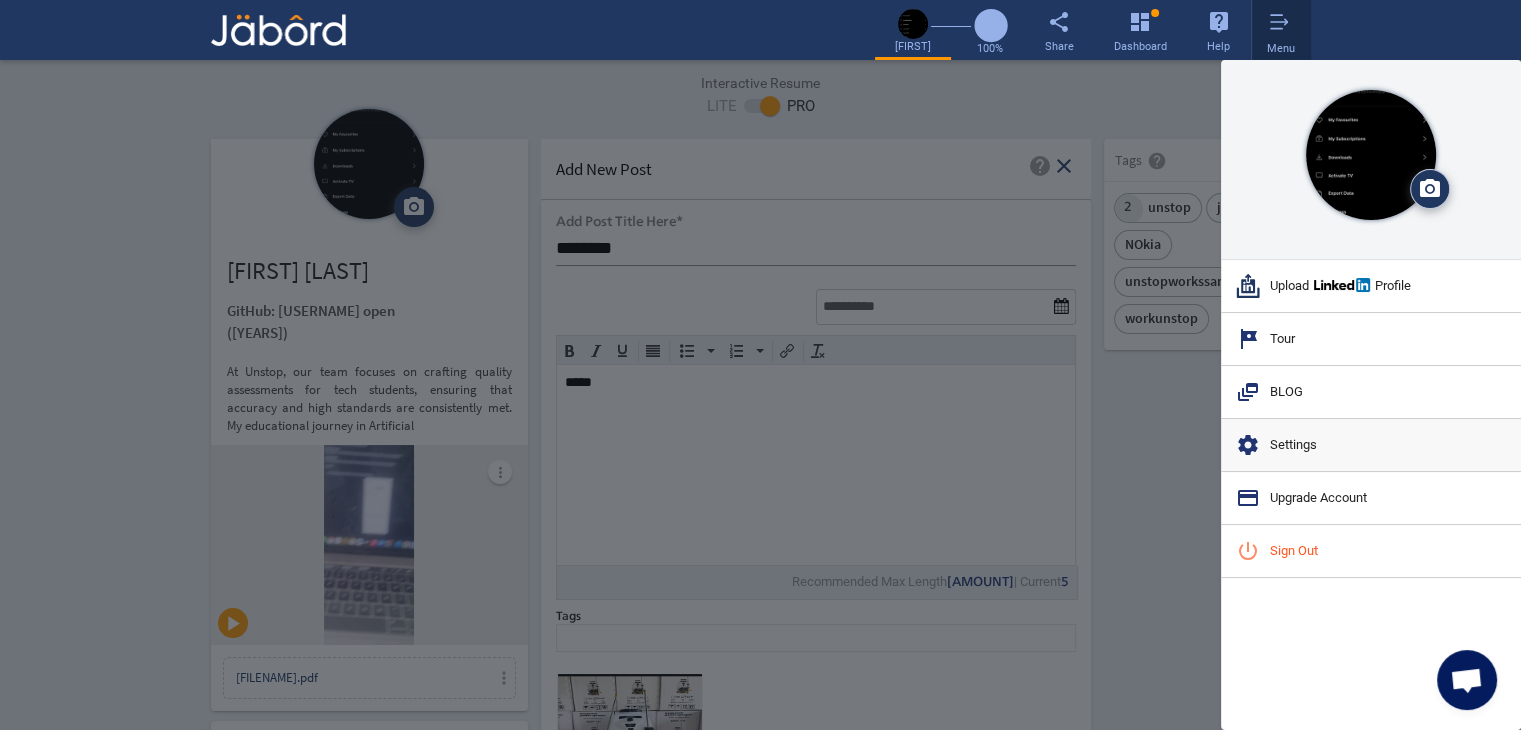 click on "settings Settings" at bounding box center (1371, 445) 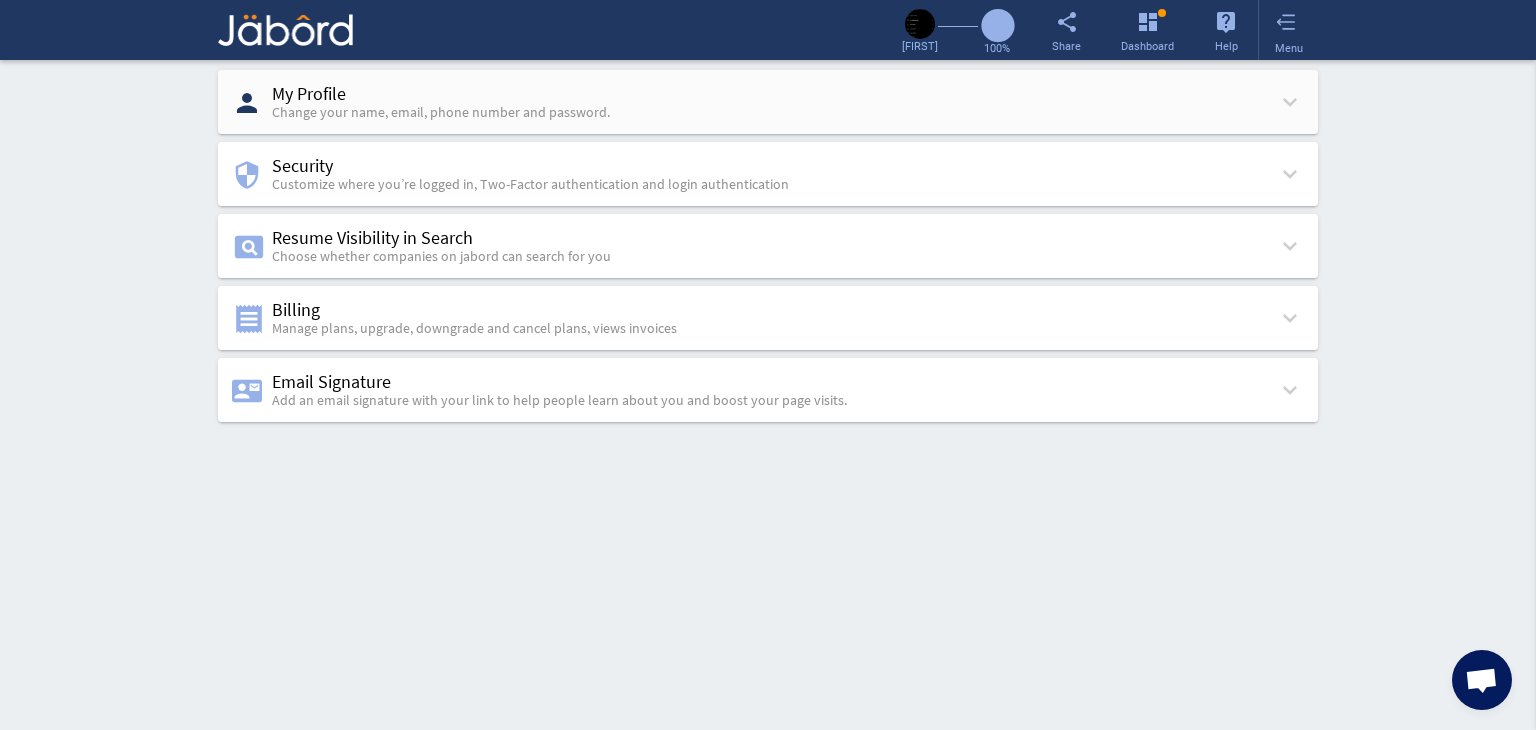 click on "My Profile  Change your name, email, phone number and password." at bounding box center (441, 103) 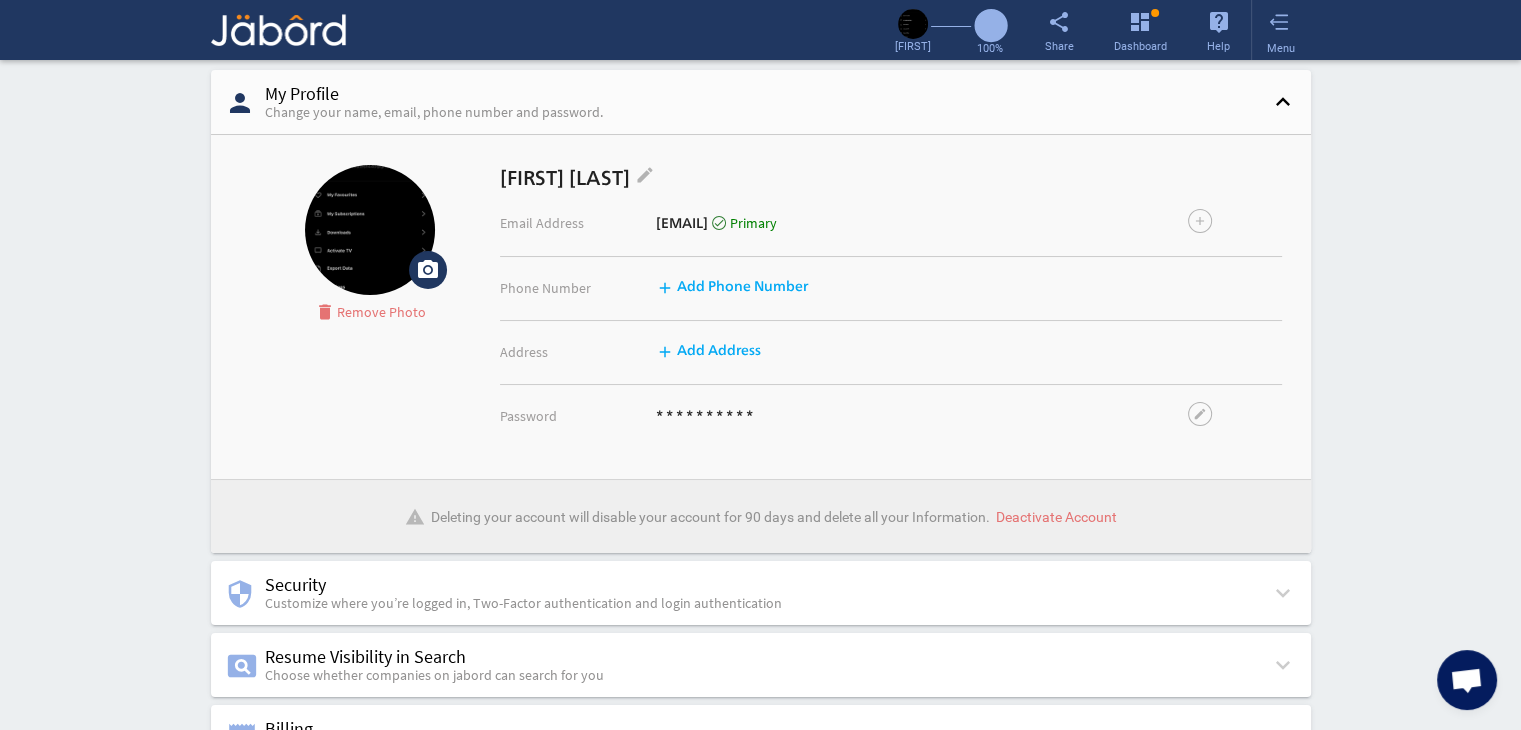 click on "My Profile  Change your name, email, phone number and password." at bounding box center (434, 103) 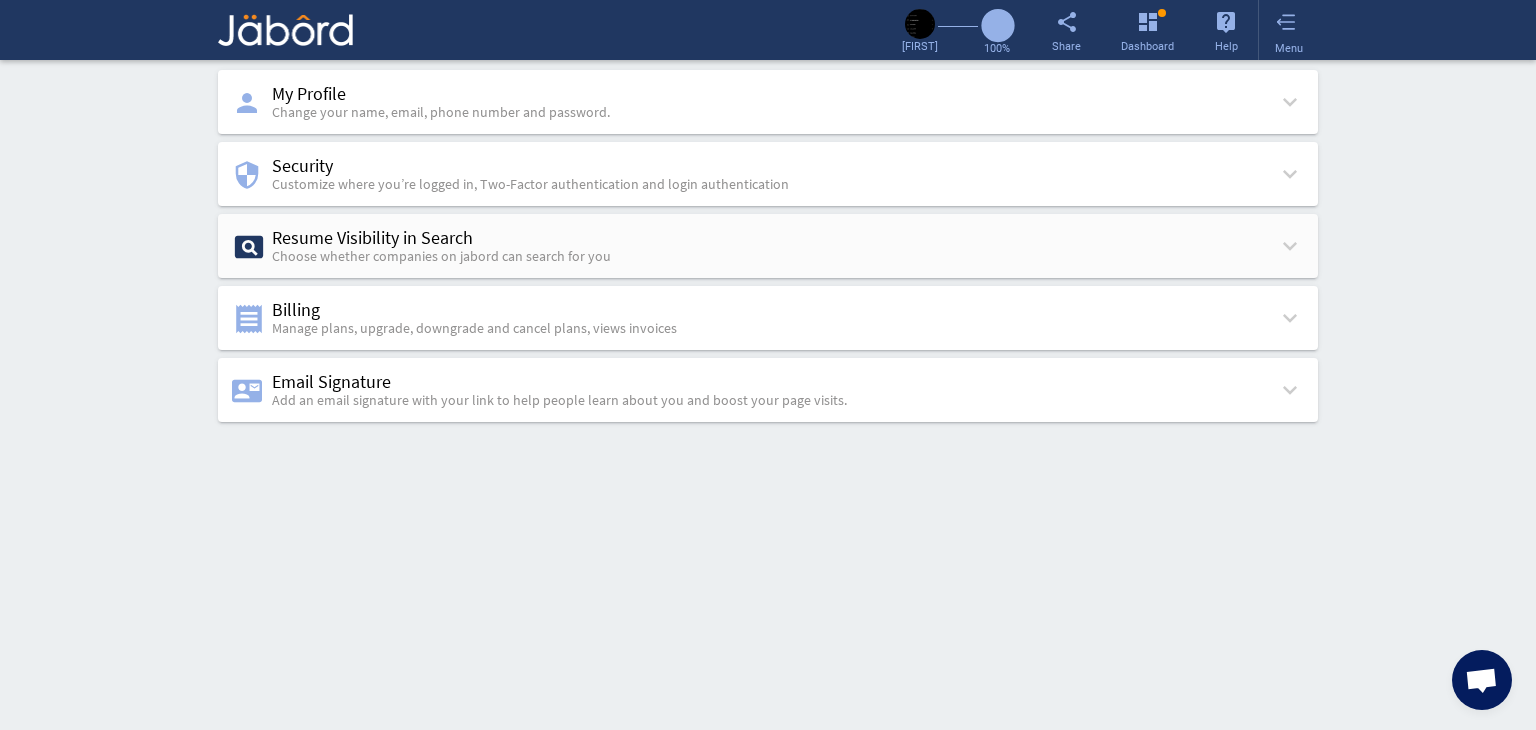 click on "Resume Visibility in Search Choose whether companies on jabord can search for you" at bounding box center (441, 247) 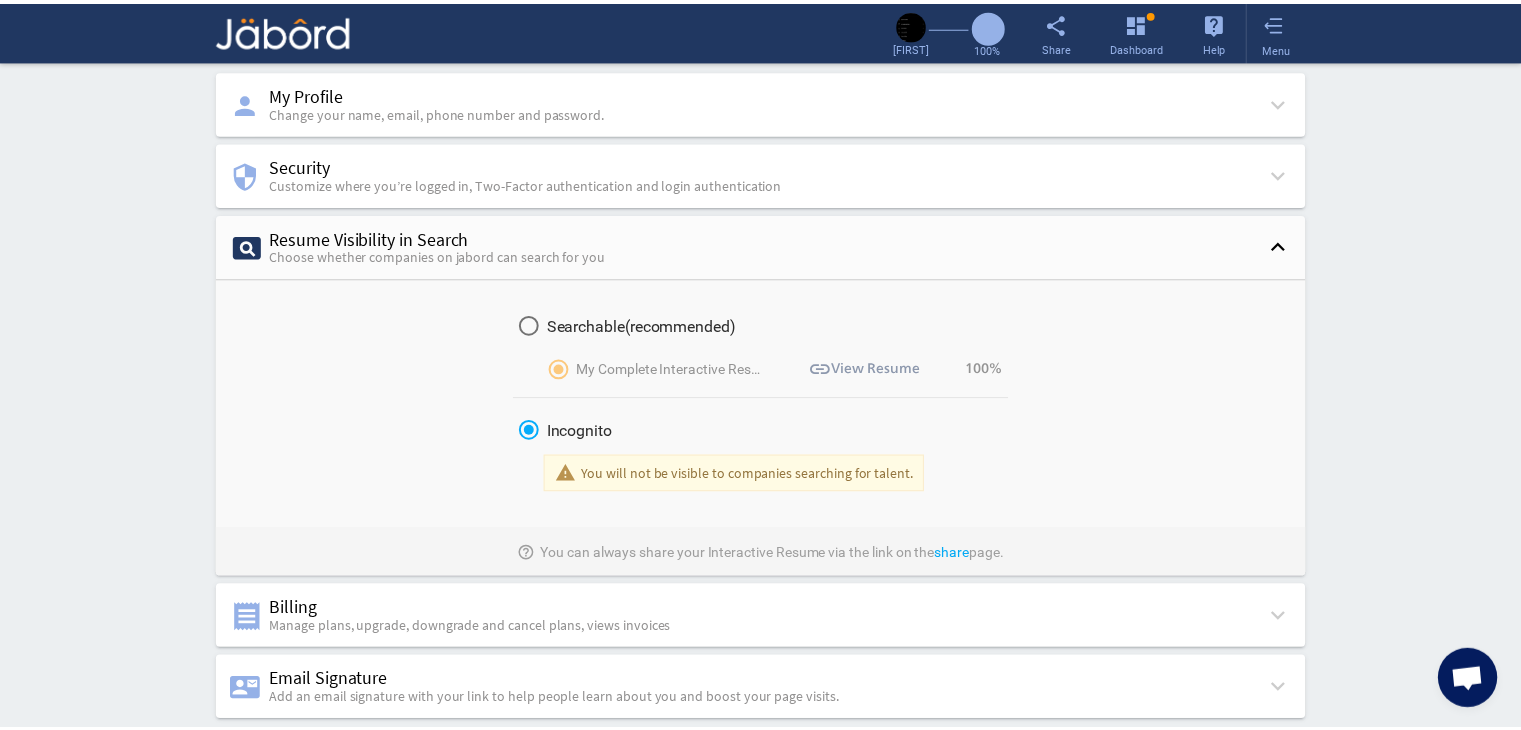 scroll, scrollTop: 9, scrollLeft: 0, axis: vertical 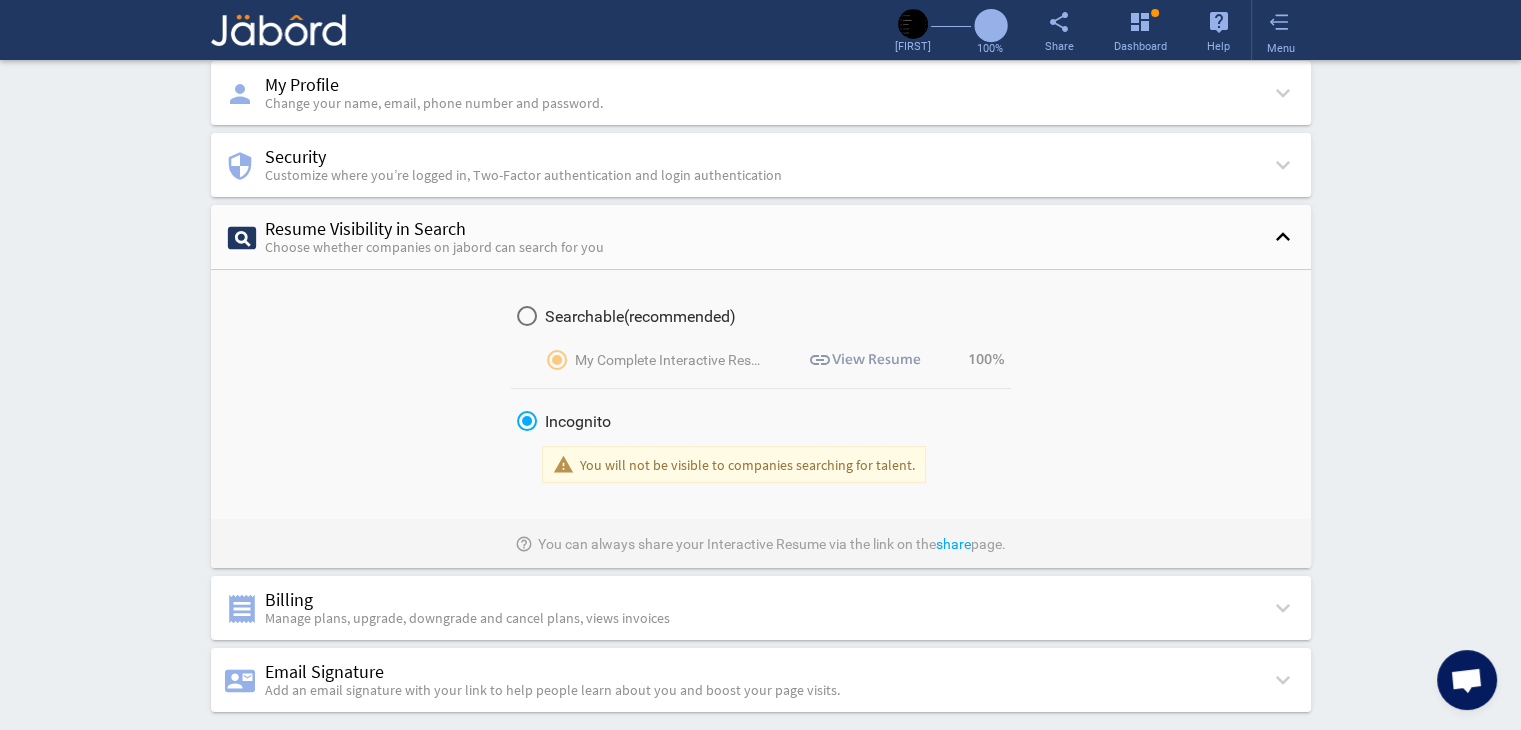 click on "My Complete Interactive Resume insert_link View Resume 100%" at bounding box center [776, 360] 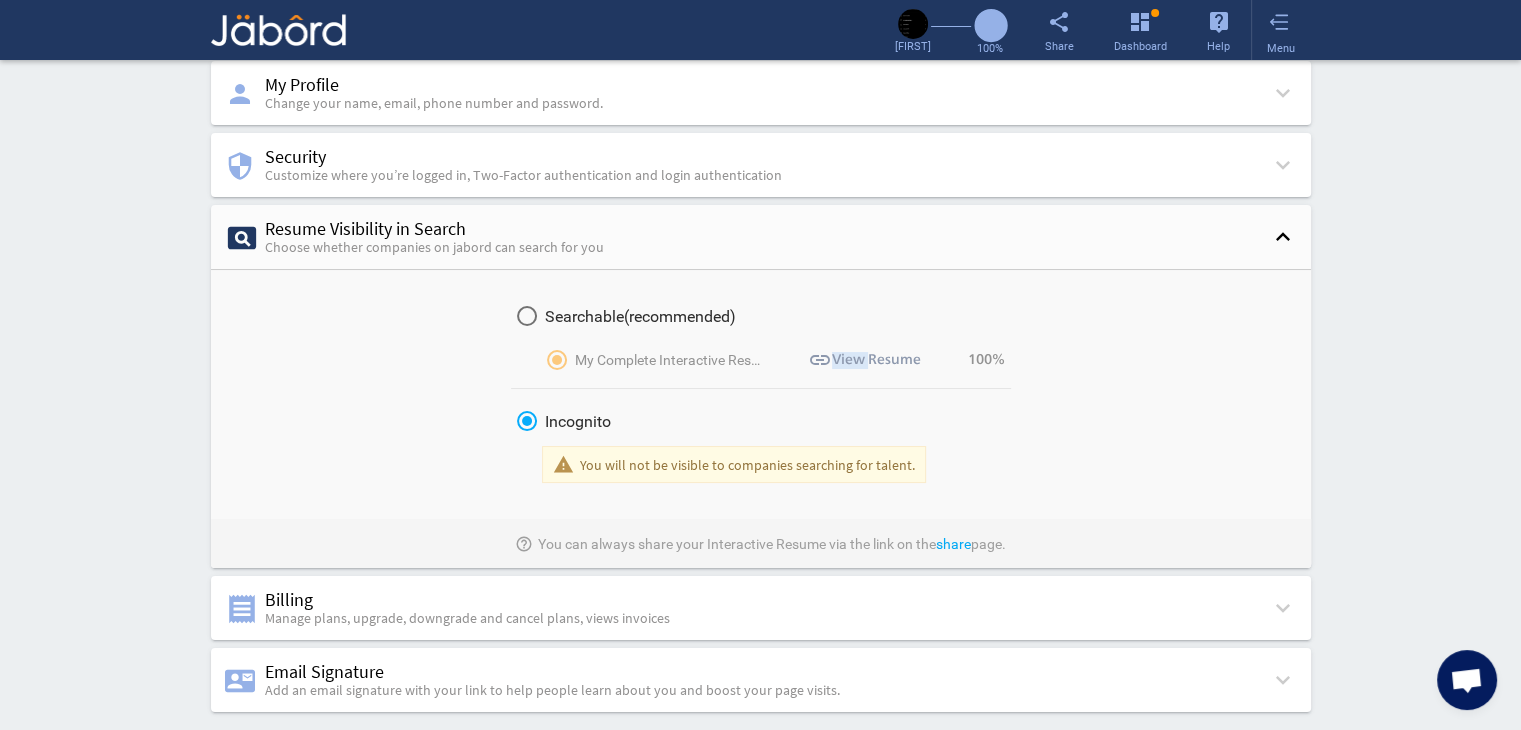 click on "My Complete Interactive Resume insert_link View Resume 100%" at bounding box center [776, 360] 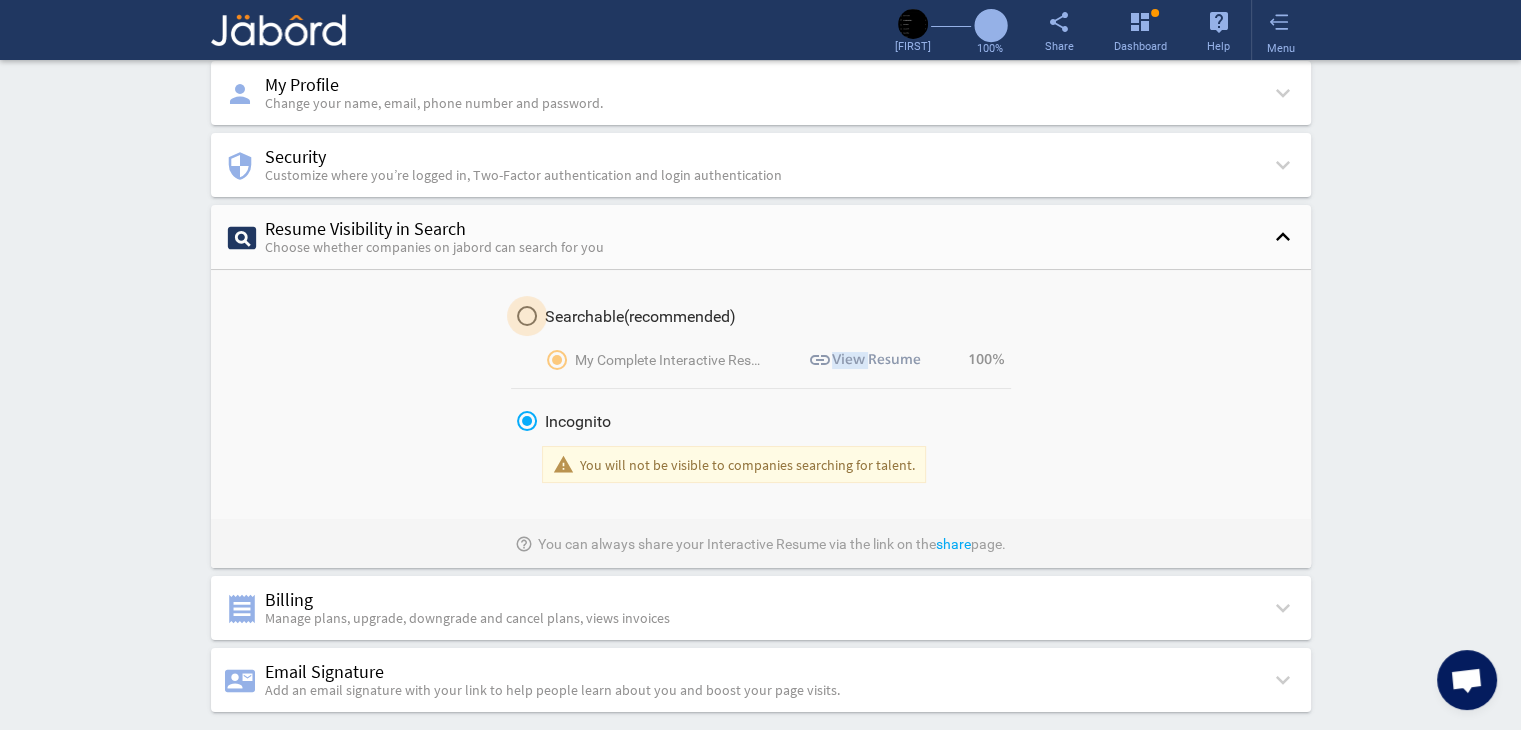click at bounding box center [527, 316] 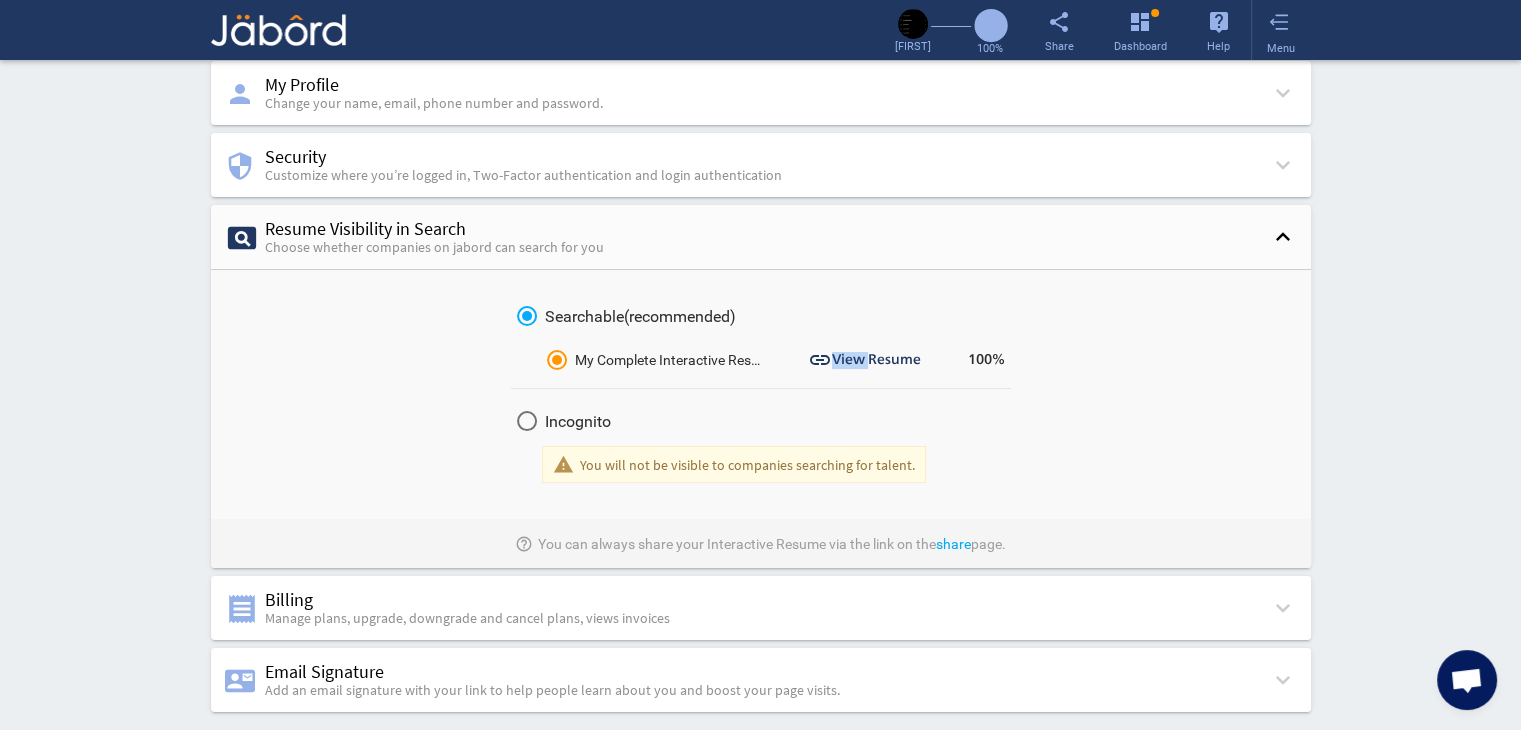 click on "View Resume" at bounding box center (876, 360) 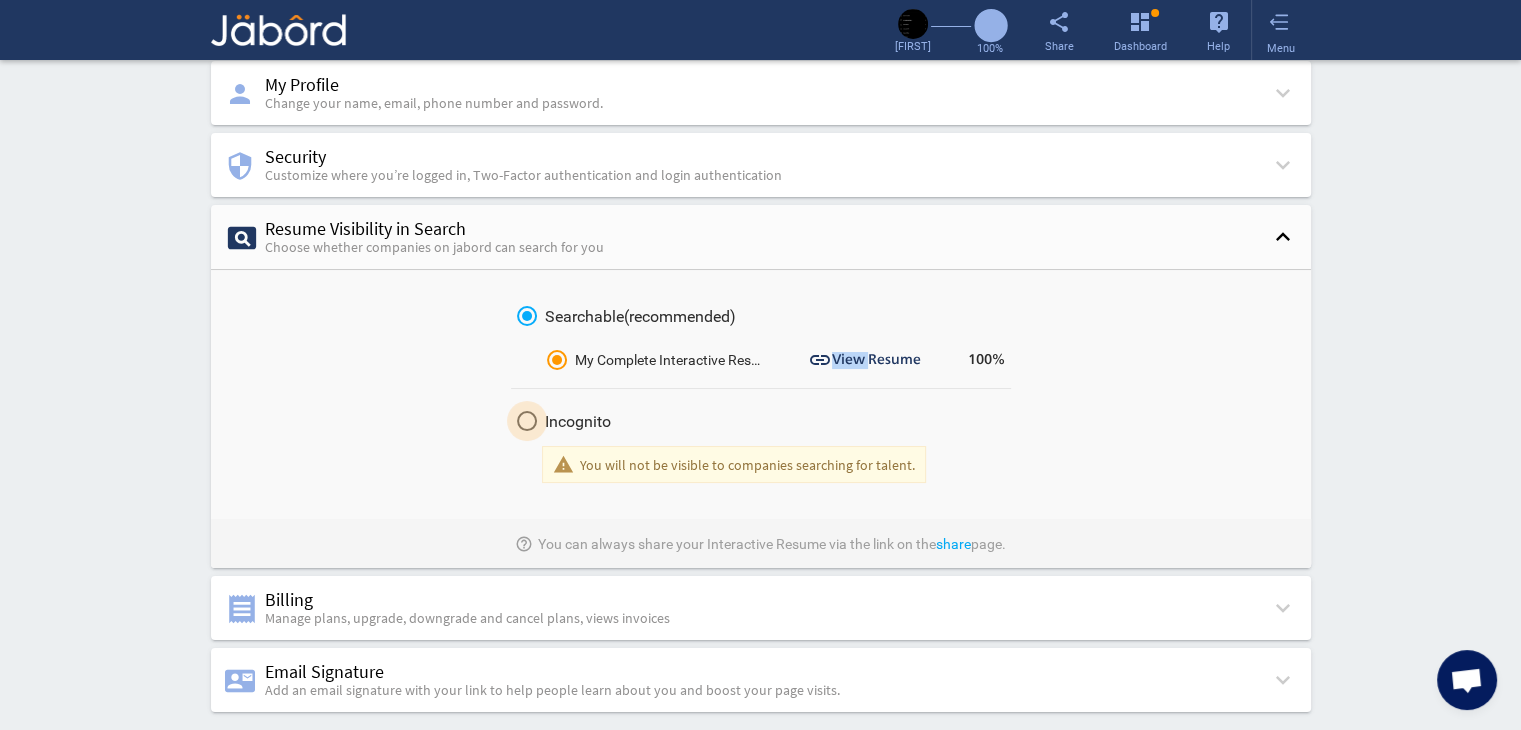 click at bounding box center (527, 421) 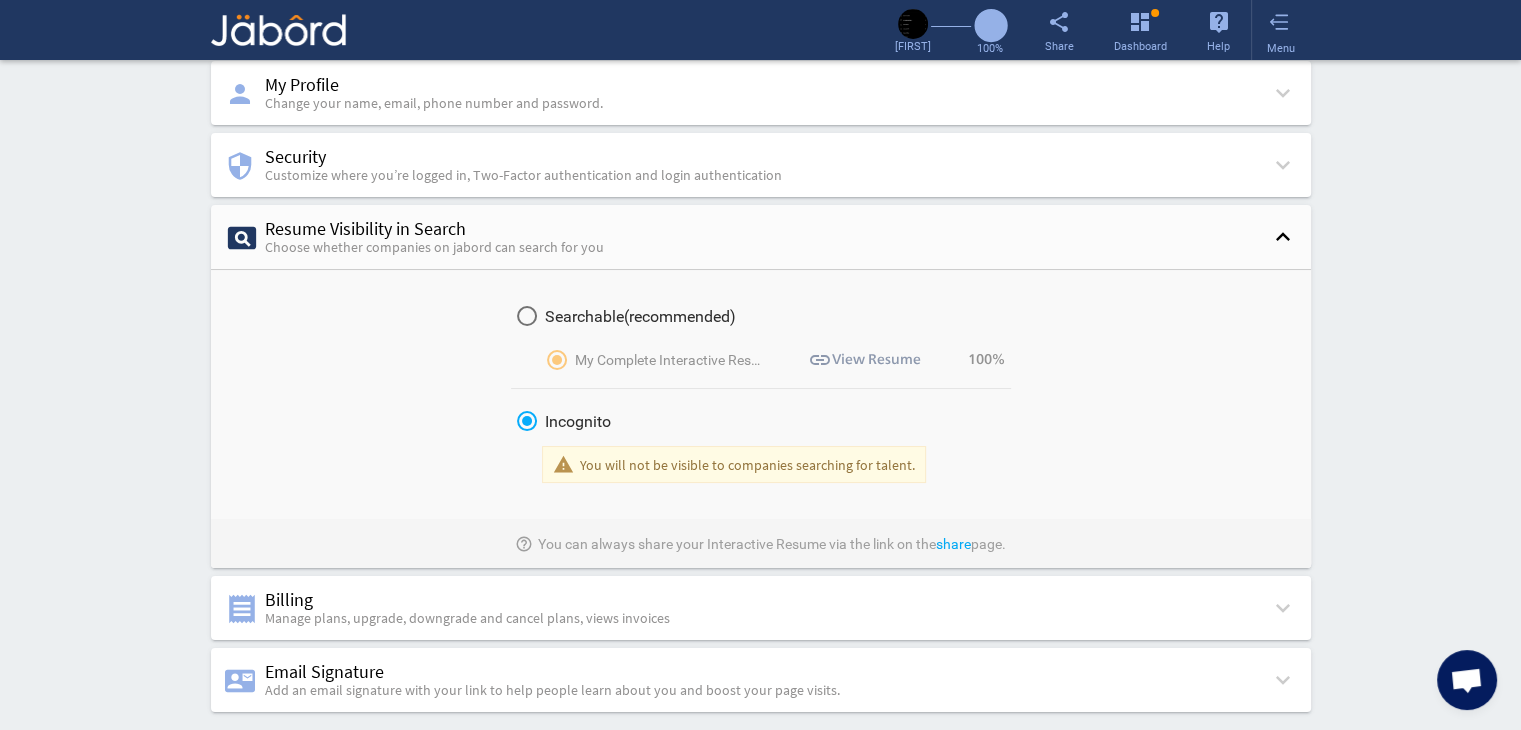 click on "Searchable(recommended)   My Complete Interactive Resume insert_link View Resume 100%   Incognito warning You will not be visible to companies searching for talent. help_outline You can always share your Interactive Resume via the link on the share page." at bounding box center (761, 419) 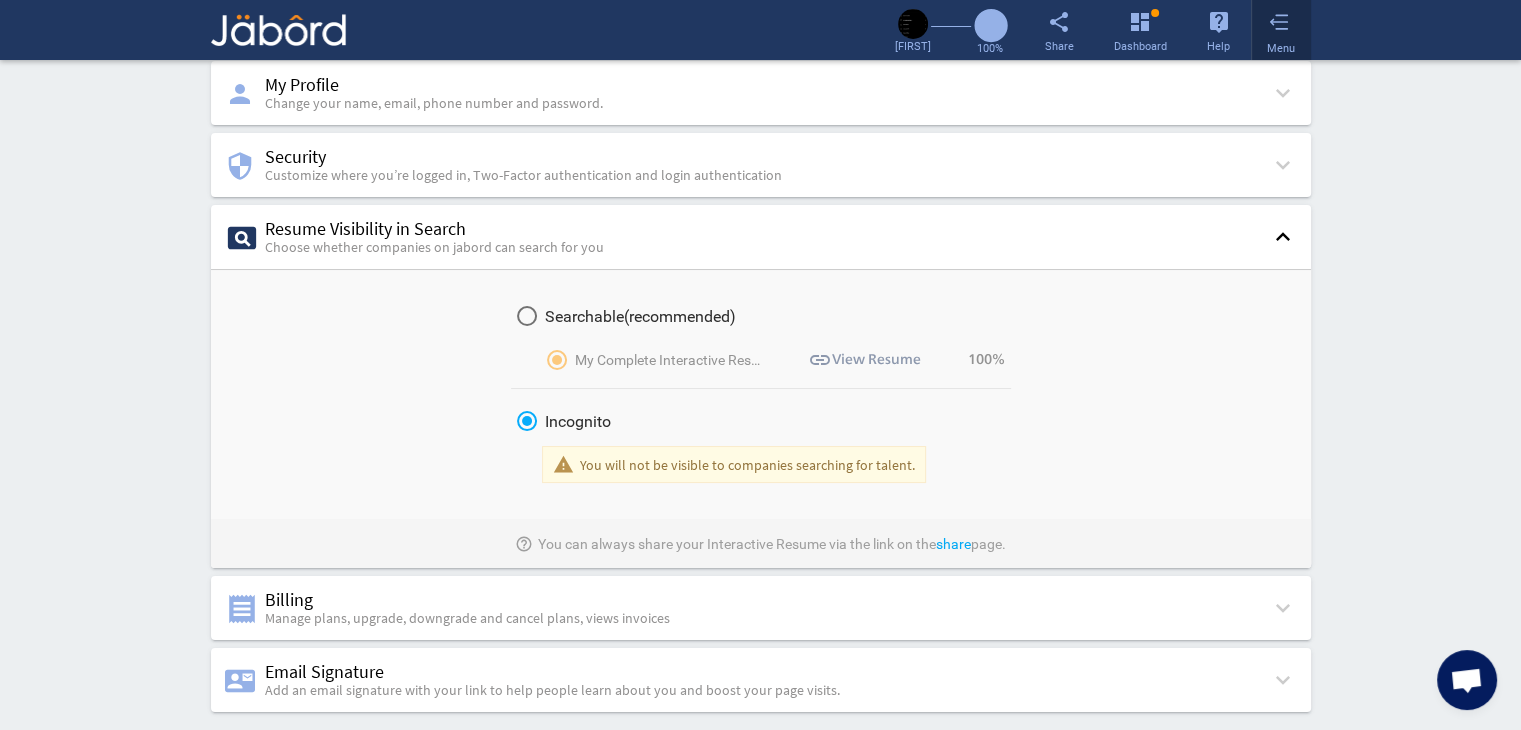 click on "Menu" at bounding box center [1281, 30] 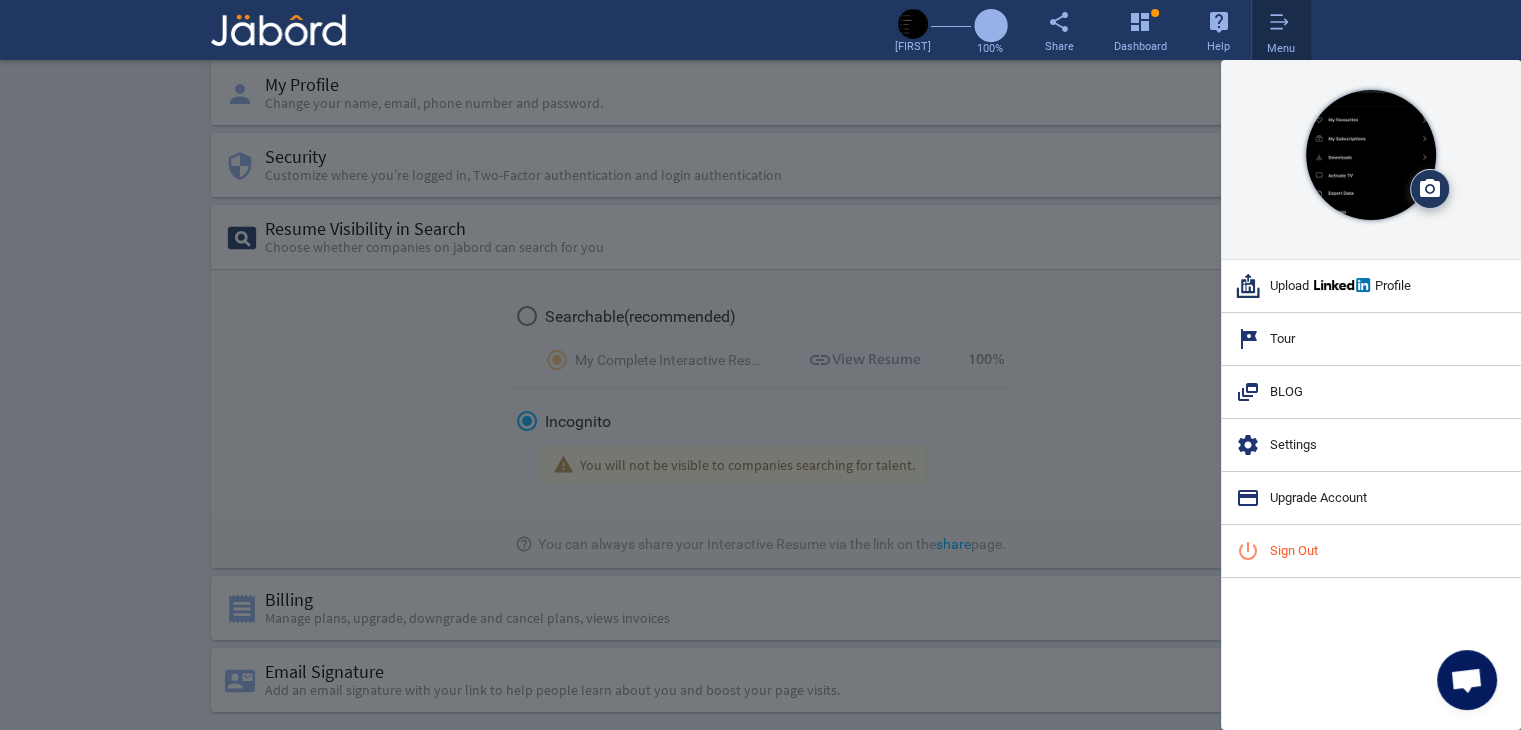 click at bounding box center (760, 425) 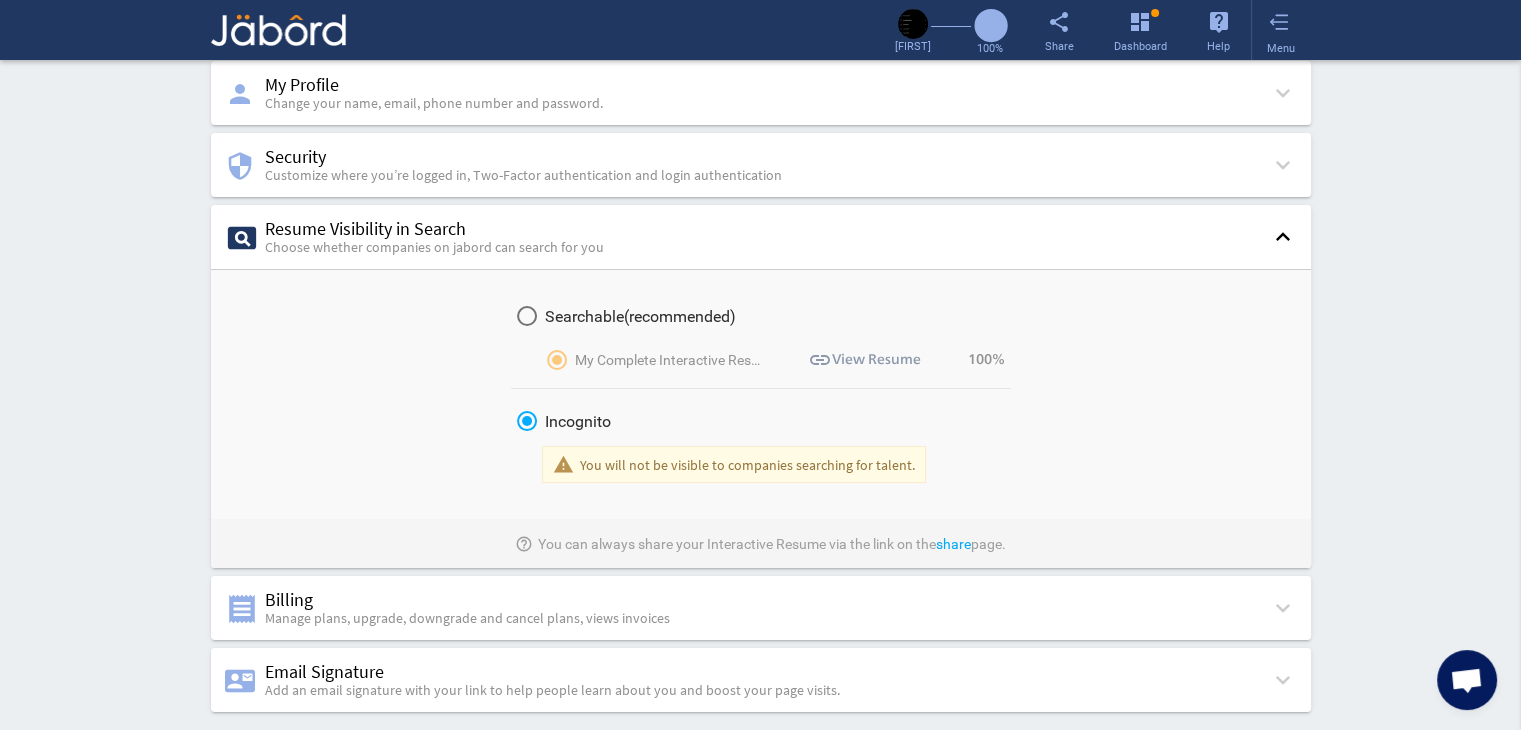 click on "person  My Profile  Change your name, email, phone number and password. keyboard_arrow_down camera_alt Upload File delete Remove Photo  [FIRST] [LAST]  edit Email Address [EMAIL] done Primary add Phone Number [PHONE] Make Primary add delete Address add  Add Address  Password  * * * * * * * * * * edit warning  Deleting your account will disable your account for 90 days and delete all your Information.  Deactivate Account security  Security  Customize where you’re logged in, Two-Factor authentication and login authentication keyboard_arrow_down Two-Factor Authentication   Disable  Mail Code   Mail Code will be sent to your registered mail ID  Recovery Code  Generate the recovery code and you can take a printout  Authorized Login Devices where you don't need to use your login credential pageview  Resume Visibility in Search  Choose whether companies on jabord can search for you keyboard_arrow_up    Searchable(recommended)     My Complete Interactive Resume  insert_link View Resume" at bounding box center [760, 390] 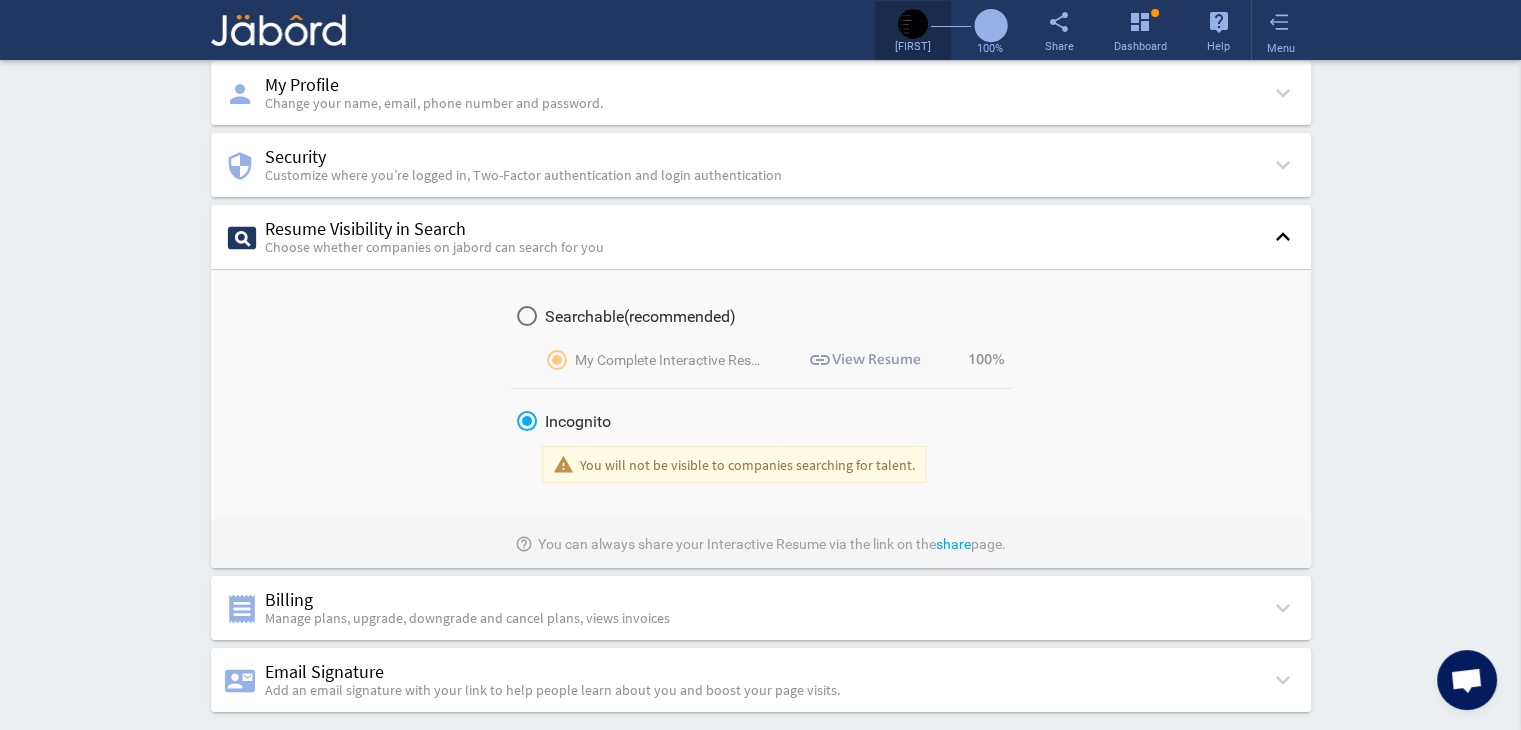 click at bounding box center (913, 24) 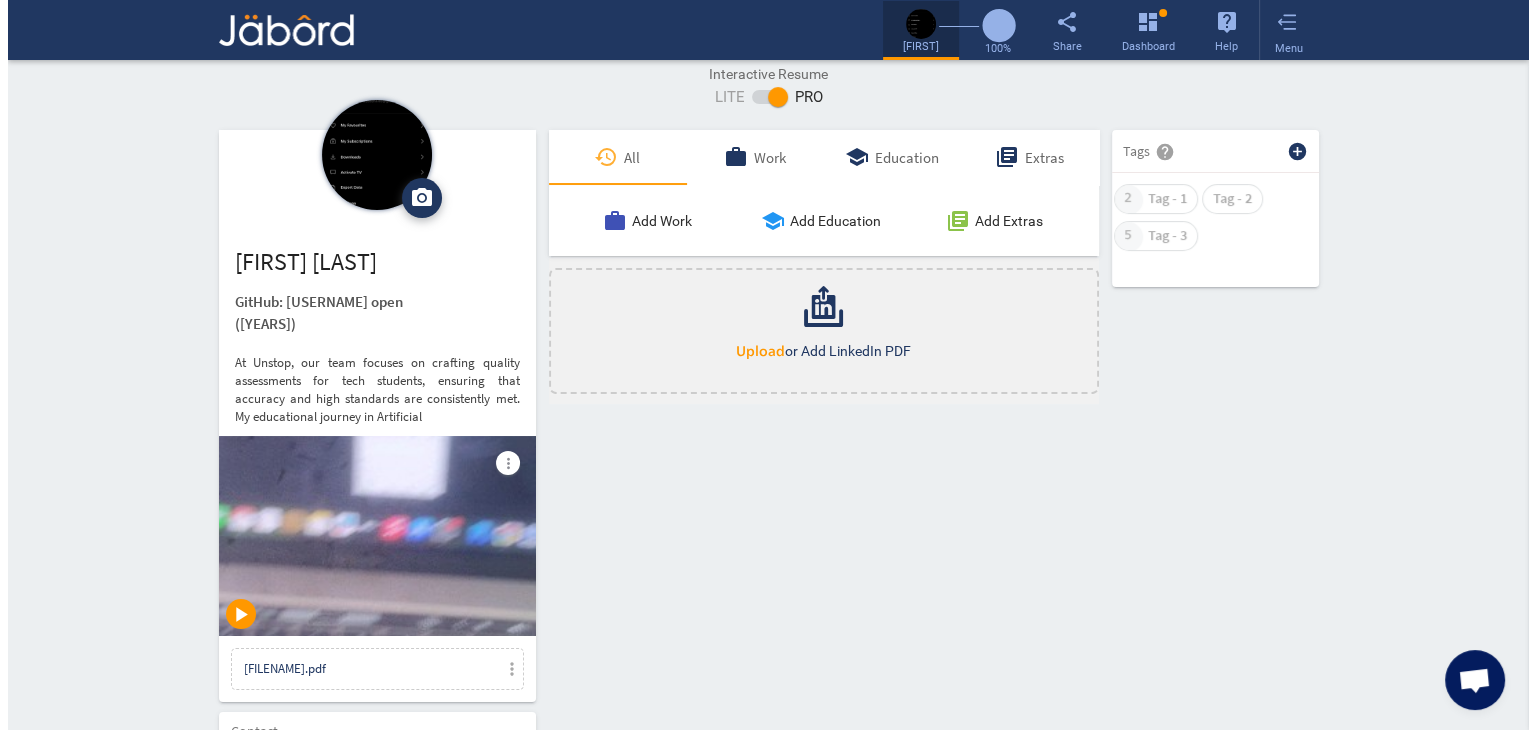 scroll, scrollTop: 0, scrollLeft: 0, axis: both 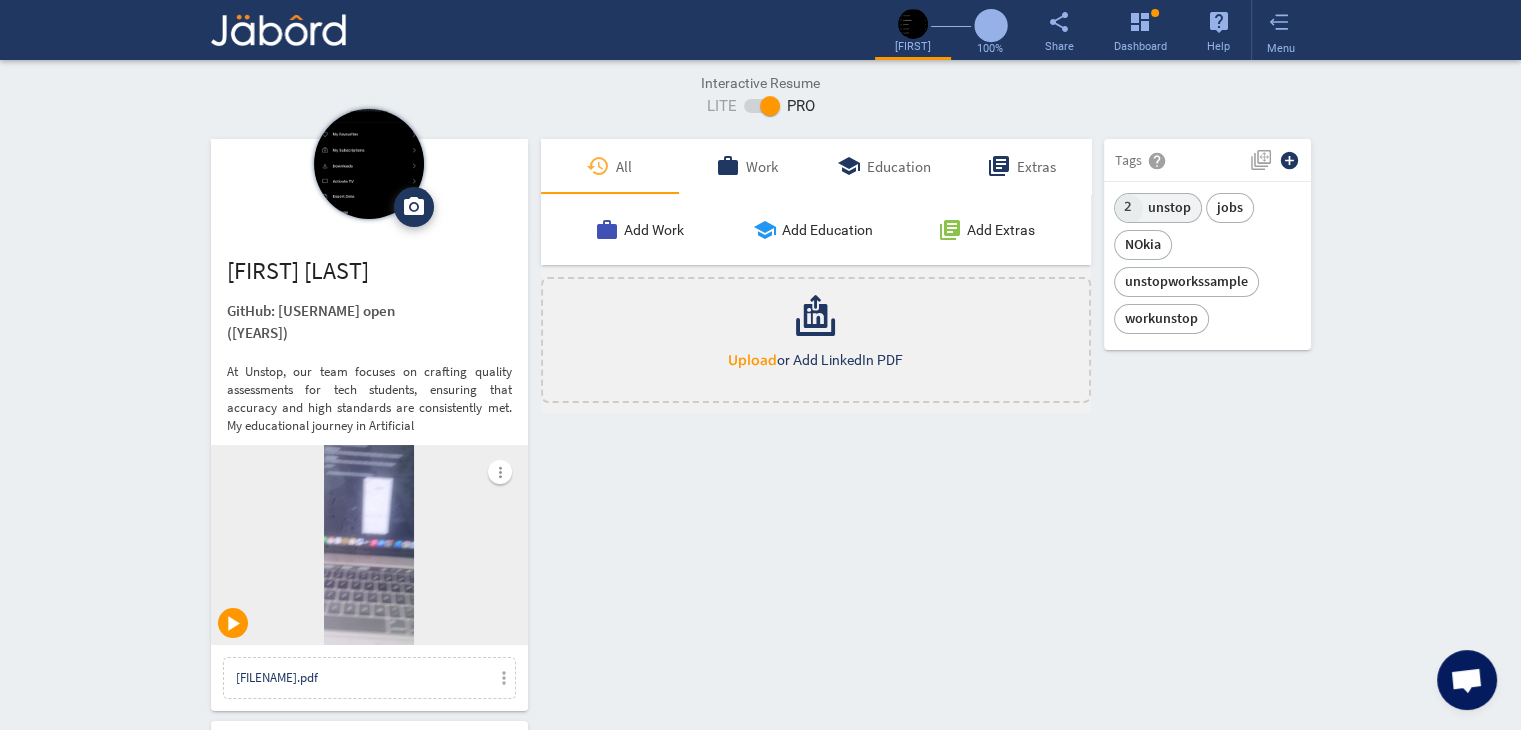 click on "unstop" at bounding box center (1169, 207) 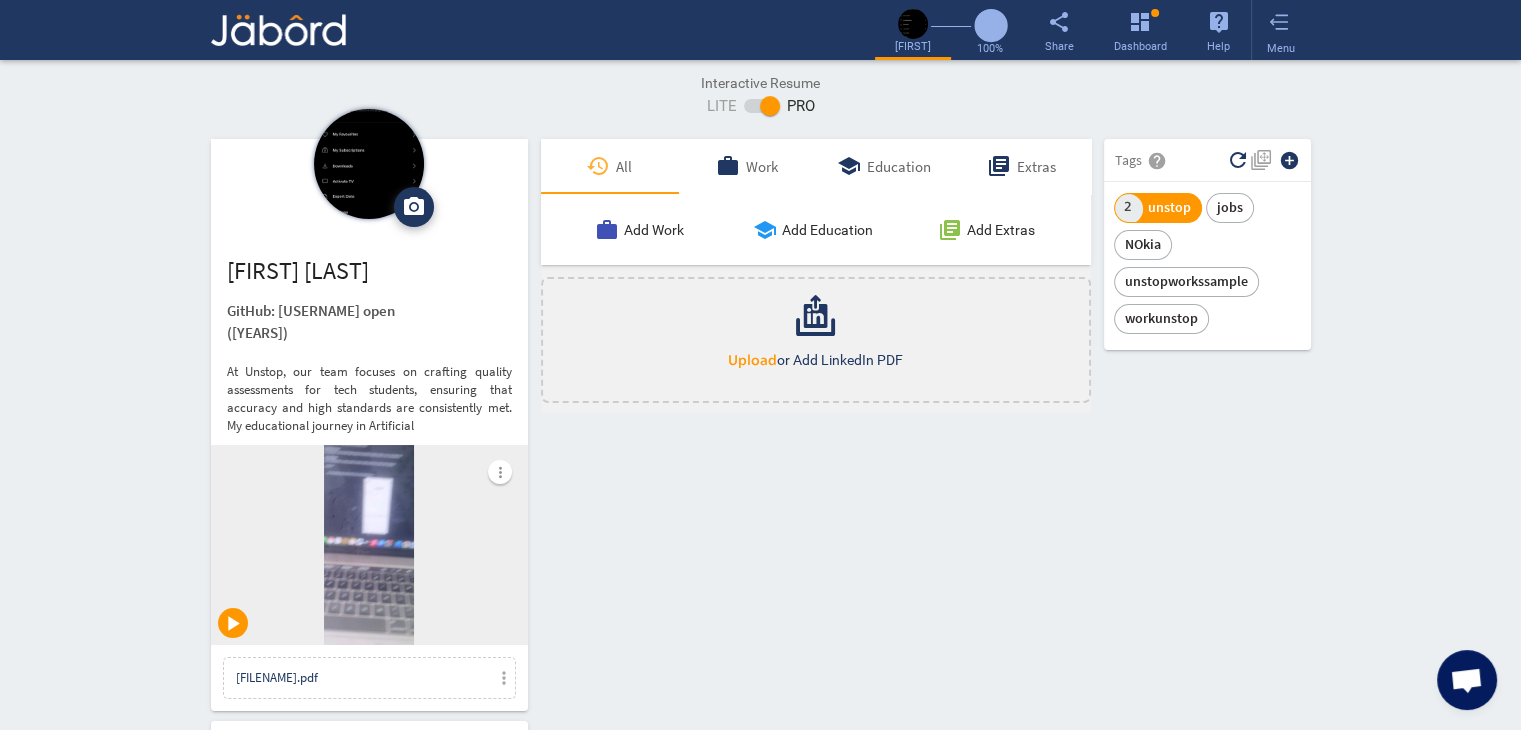 click on "unstop" at bounding box center [1169, 207] 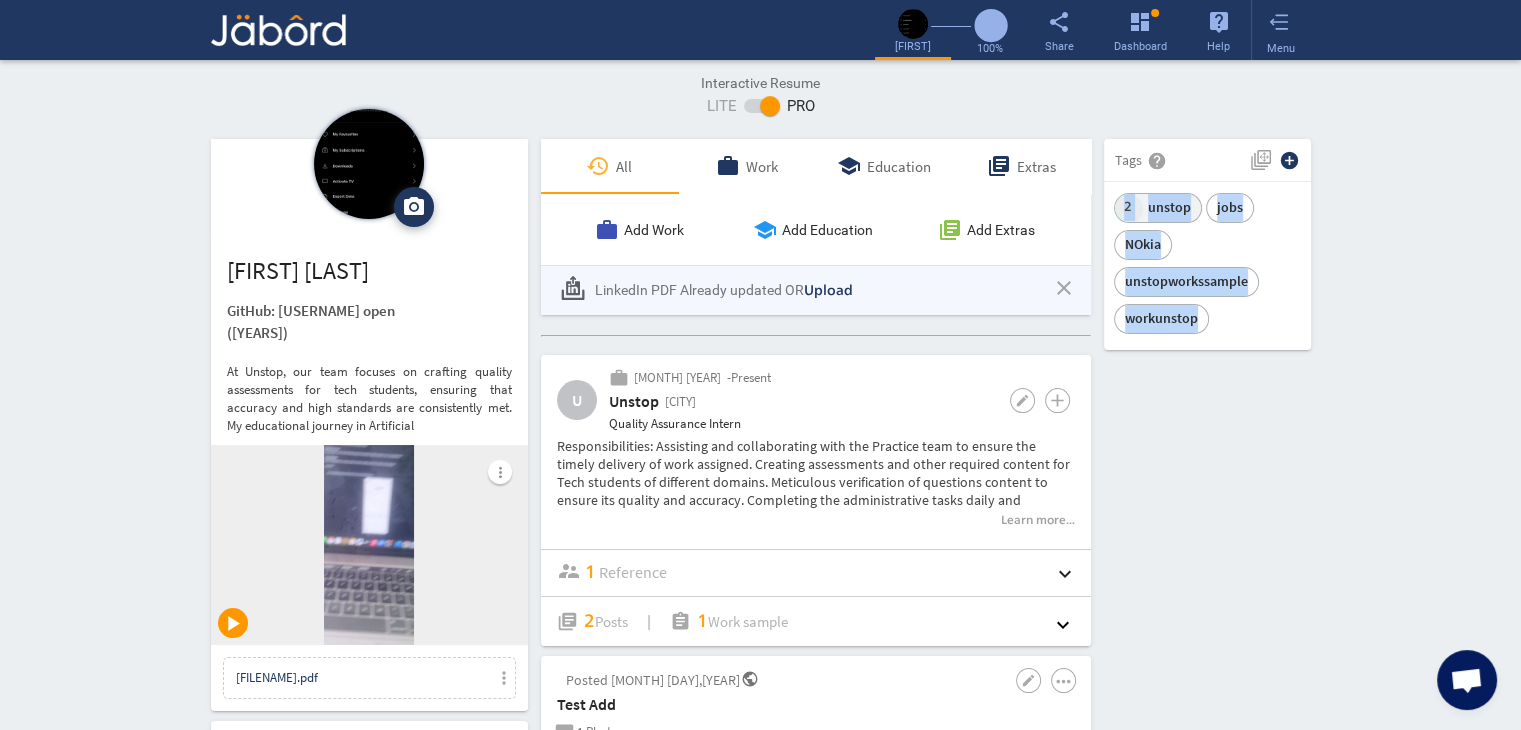 click on "unstop" at bounding box center (1169, 207) 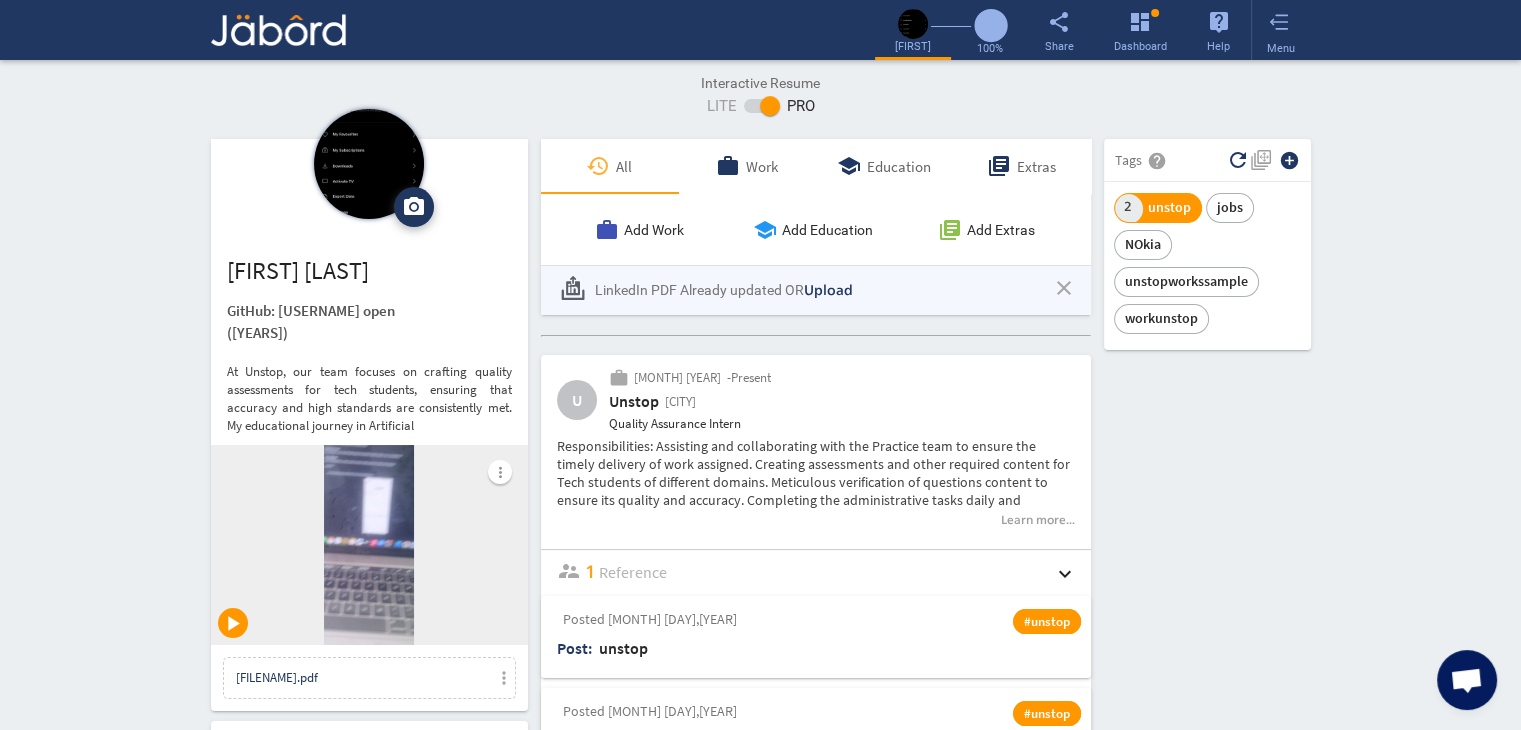 click on "Ranveer Kumar GitHub: I-RoshanKumar open (2 Years) At Unstop, our team focuses on crafting quality assessments for tech students, ensuring that accuracy and high standards are consistently met. My educational journey in Artificial more_vert play_arrow Ranveer_K_Resume.pdf more_vert Contact edit email ranveer.k@example.com public Public Job Preferences edit
.cls-1{fill:#989fa7;}
Full-Time Availability - 2 Weeks ₹ 25k - ₹ 75k - Annually
.cls-1{fill:#989fa7;}.cls-2{fill:#a5abb2;fill-rule:evenodd;}
Part-Time Monday access_time 1 PM - 11 PM Tuesday access_time 9 AM - 11 PM Wednesday access_time 9 AM - 11 PM Thursday access_time Friday ₹" at bounding box center (761, 1568) 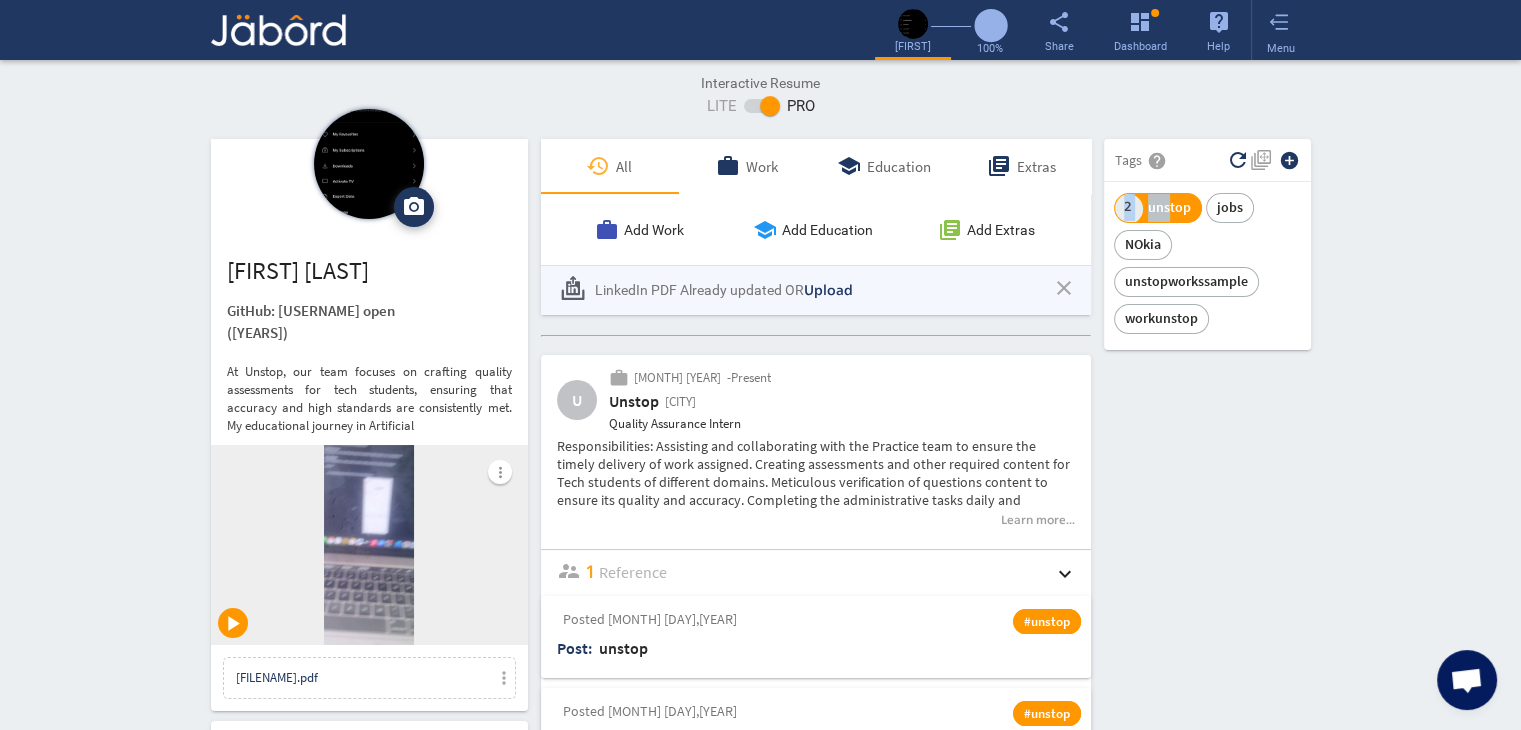 drag, startPoint x: 1166, startPoint y: 189, endPoint x: 1165, endPoint y: 199, distance: 10.049875 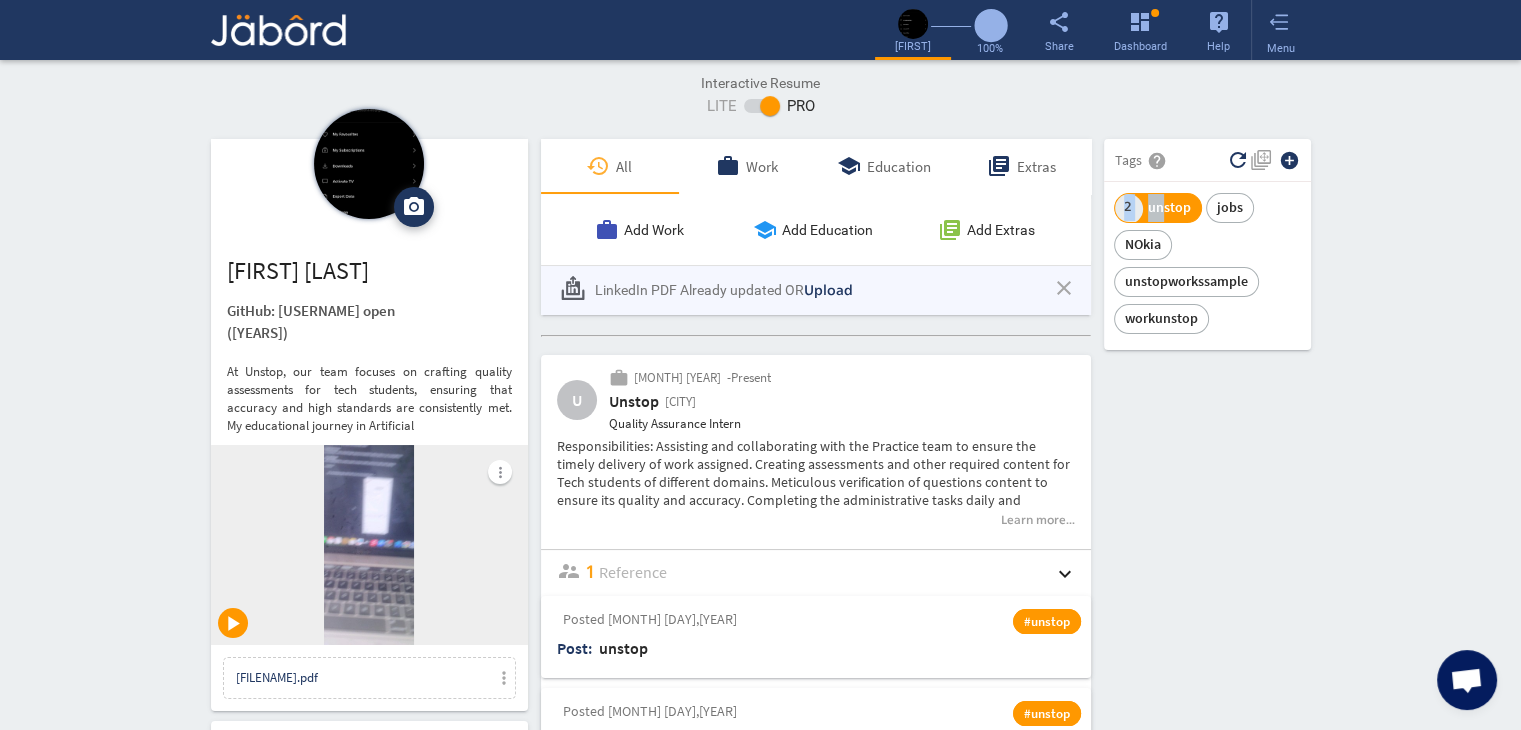 click on "unstop" at bounding box center [1169, 207] 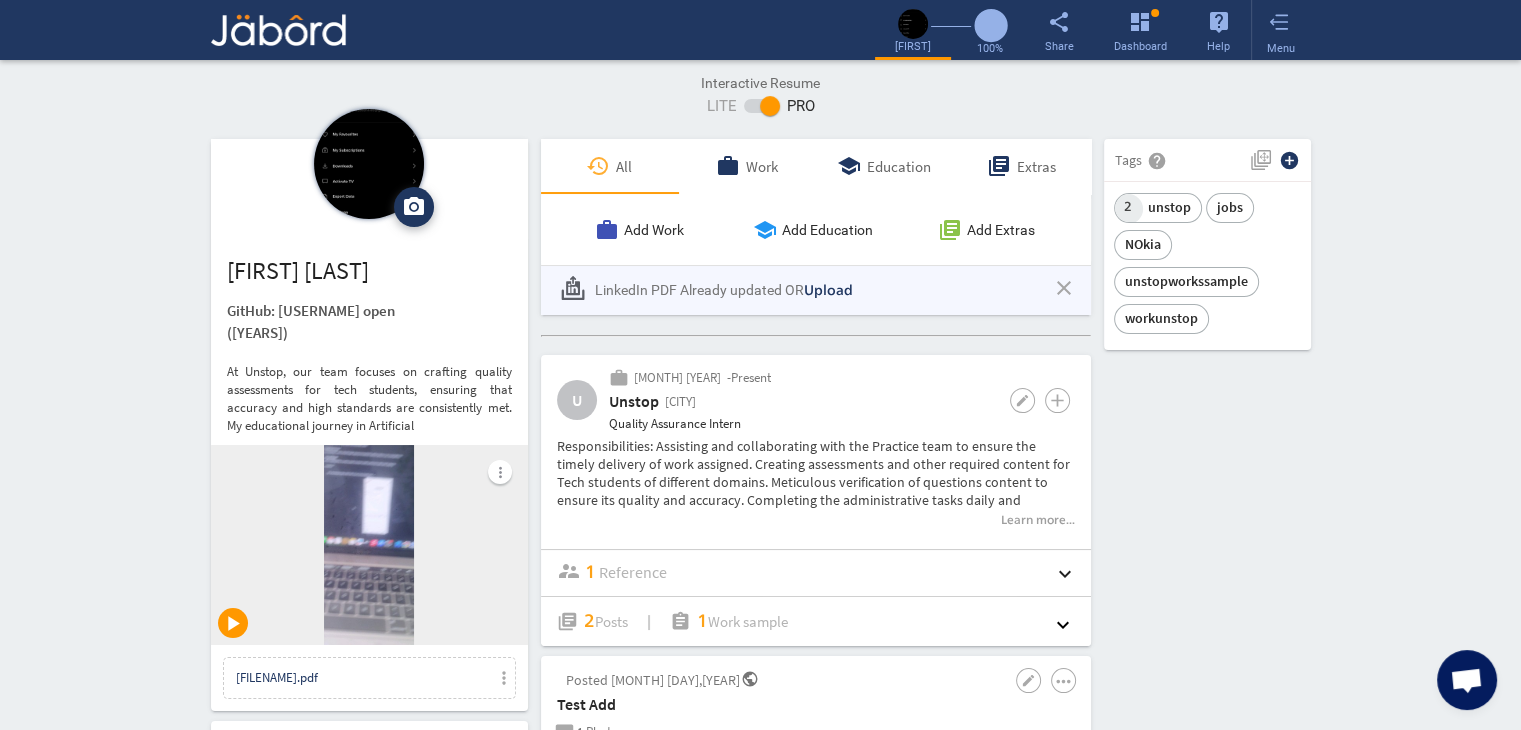 click on "Ranveer Kumar GitHub: I-RoshanKumar open (2 Years) At Unstop, our team focuses on crafting quality assessments for tech students, ensuring that accuracy and high standards are consistently met. My educational journey in Artificial more_vert play_arrow Ranveer_K_Resume.pdf more_vert Contact edit email ranveer.k@example.com public Public Job Preferences edit
.cls-1{fill:#989fa7;}
Full-Time Availability - 2 Weeks ₹ 25k - ₹ 75k - Annually
.cls-1{fill:#989fa7;}.cls-2{fill:#a5abb2;fill-rule:evenodd;}
Part-Time Monday access_time 1 PM - 11 PM Tuesday access_time 9 AM - 11 PM Wednesday access_time 9 AM - 11 PM Thursday access_time Friday ₹" at bounding box center (761, 2492) 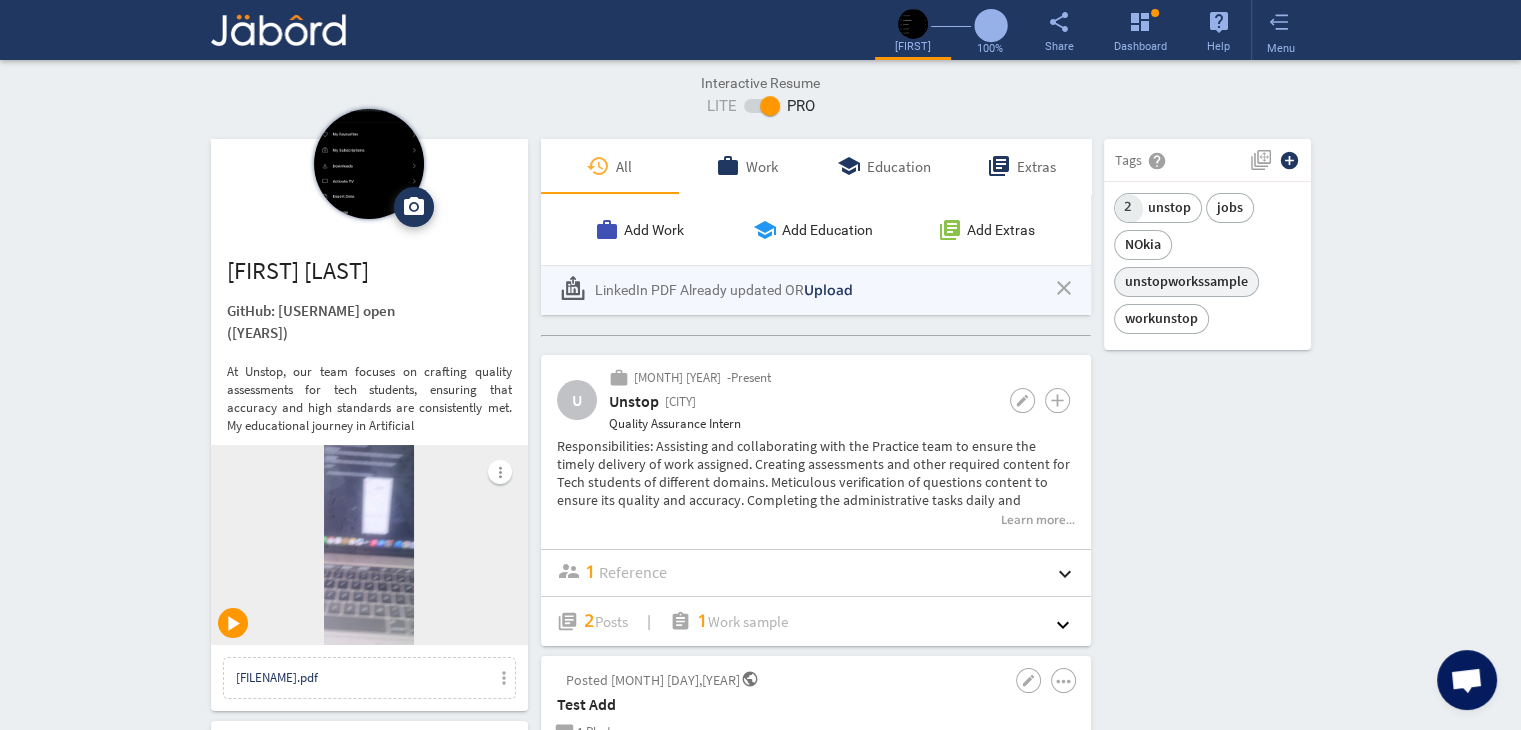 click on "unstopworkssample" at bounding box center [1230, 207] 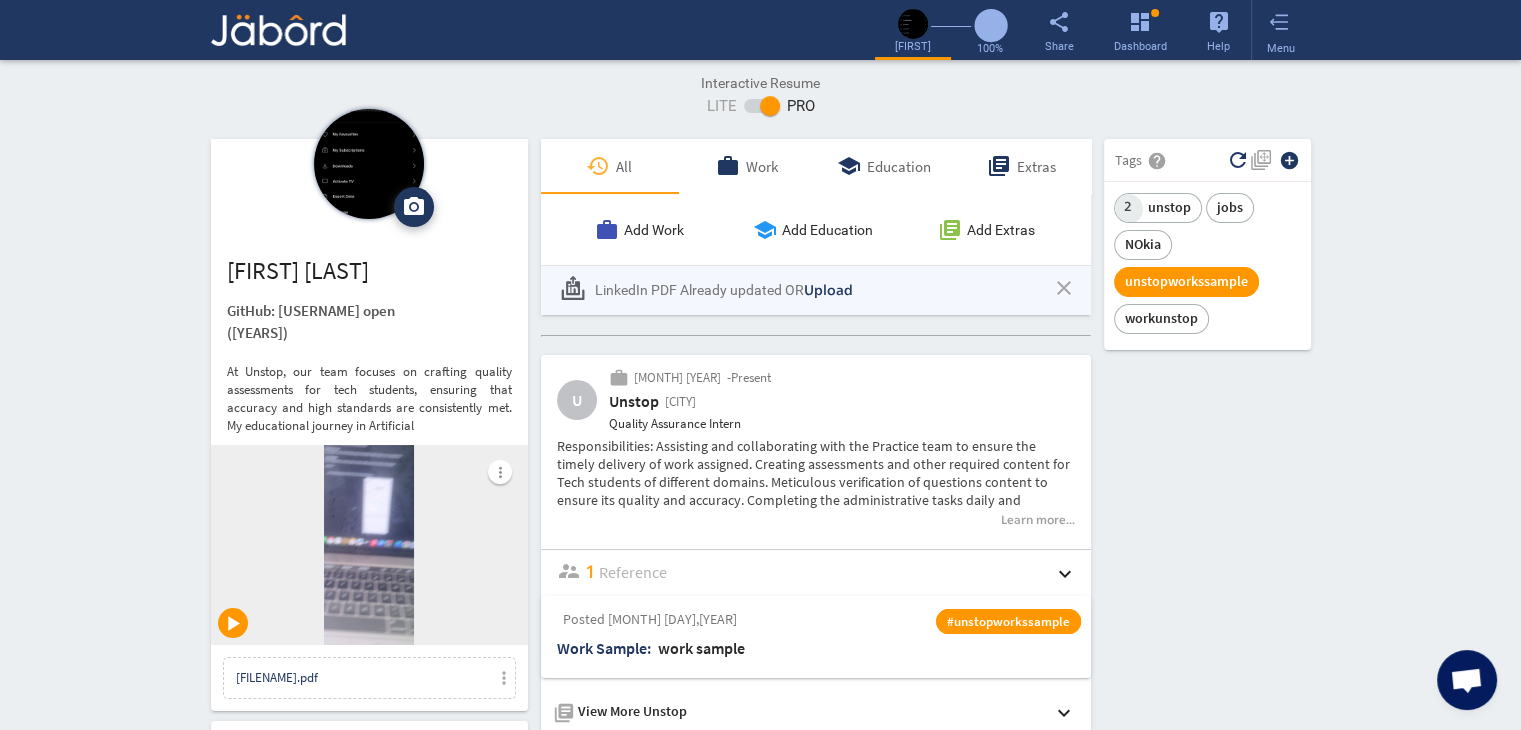 click on "unstopworkssample" at bounding box center (1186, 281) 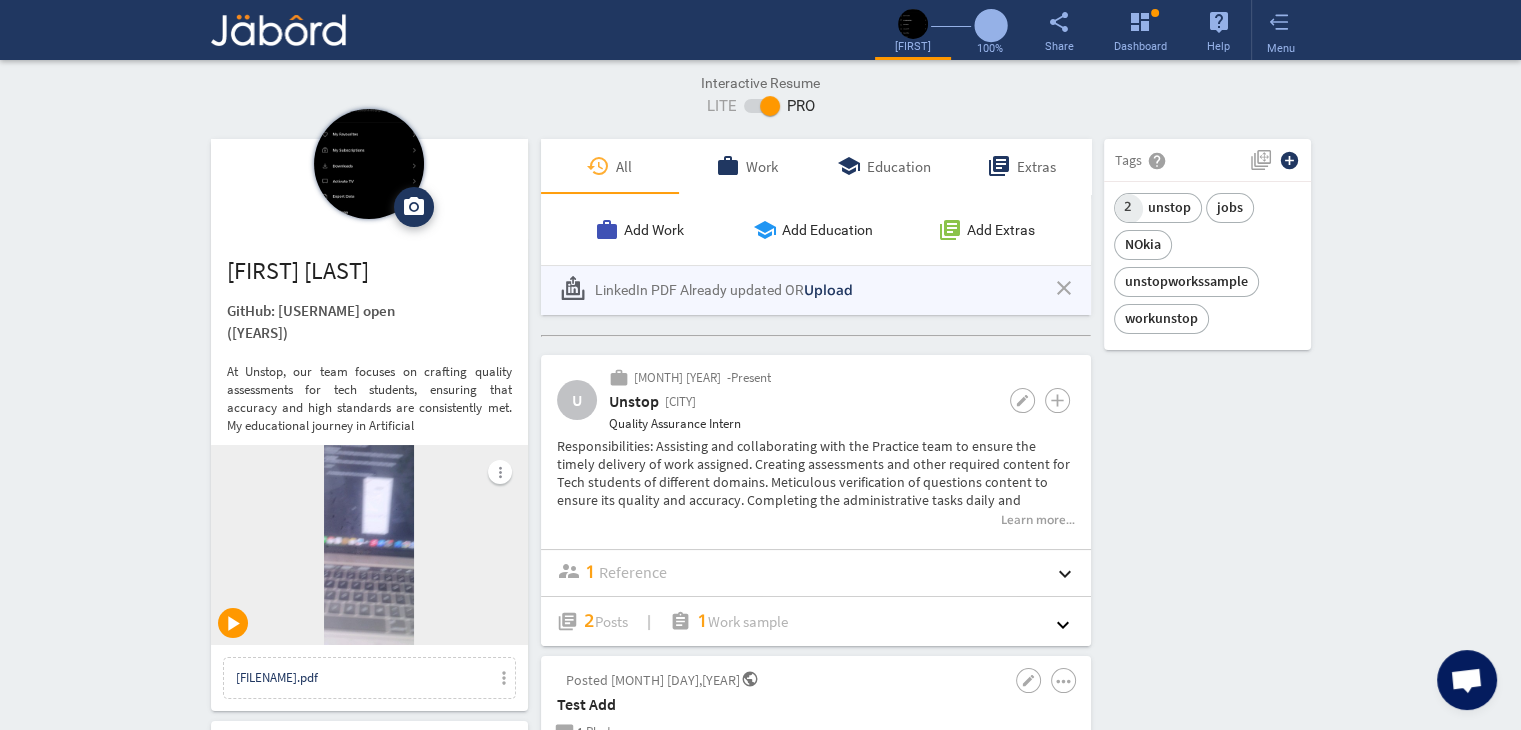 click on "Ranveer Kumar GitHub: I-RoshanKumar open (2 Years) At Unstop, our team focuses on crafting quality assessments for tech students, ensuring that accuracy and high standards are consistently met. My educational journey in Artificial more_vert play_arrow Ranveer_K_Resume.pdf more_vert Contact edit email ranveer.k@example.com public Public Job Preferences edit
.cls-1{fill:#989fa7;}
Full-Time Availability - 2 Weeks ₹ 25k - ₹ 75k - Annually
.cls-1{fill:#989fa7;}.cls-2{fill:#a5abb2;fill-rule:evenodd;}
Part-Time Monday access_time 1 PM - 11 PM Tuesday access_time 9 AM - 11 PM Wednesday access_time 9 AM - 11 PM Thursday access_time Friday ₹" at bounding box center [761, 2492] 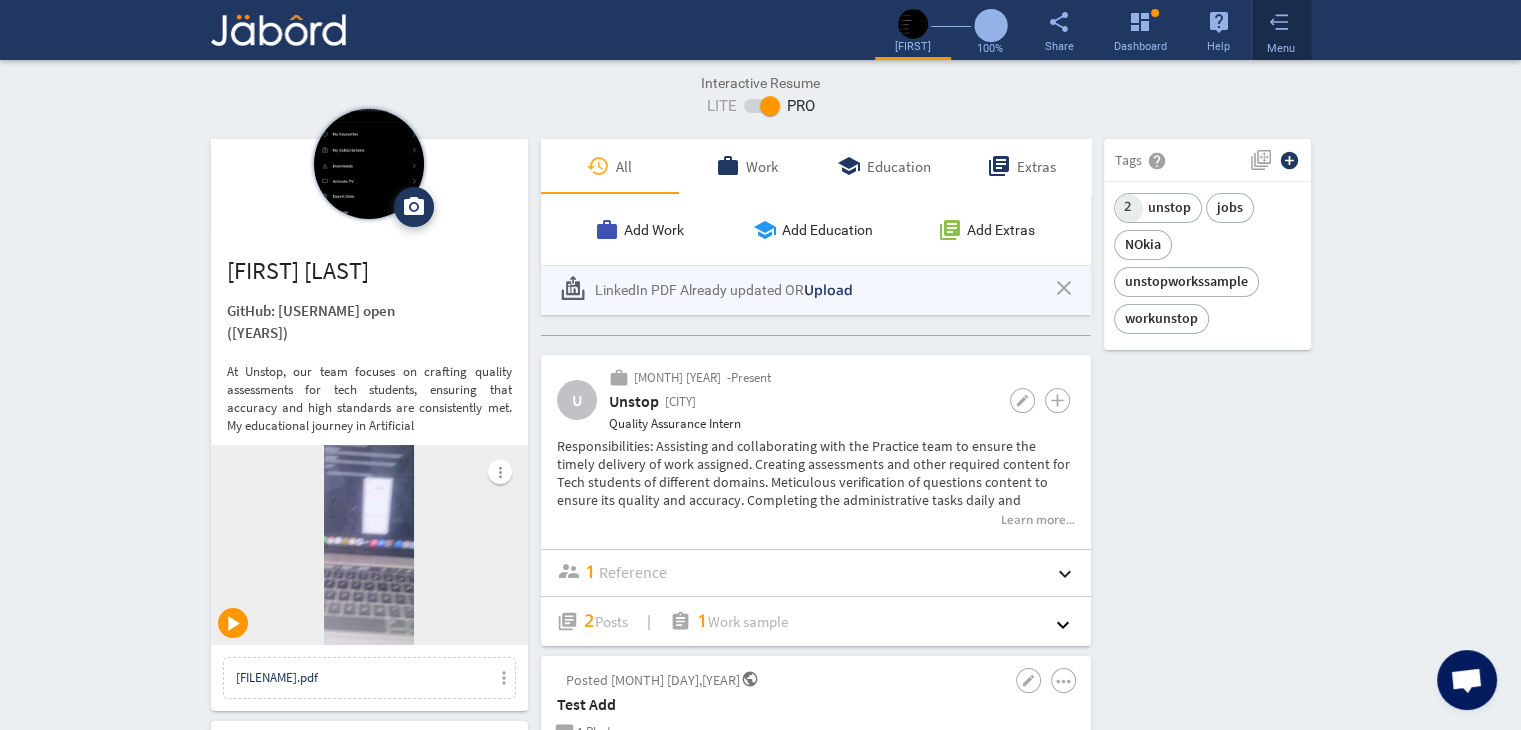 click at bounding box center [1279, 22] 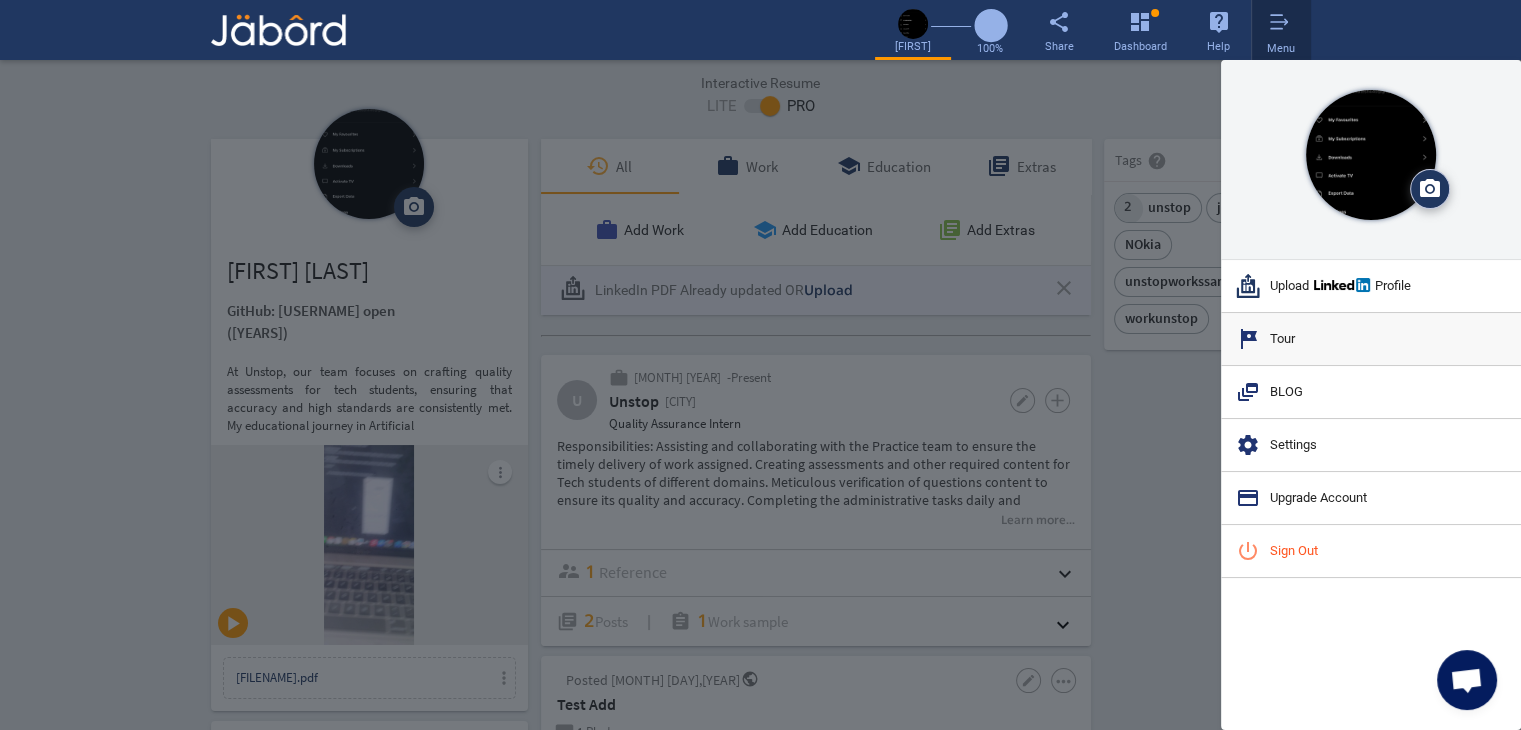 click on "tour Tour" at bounding box center (1371, 339) 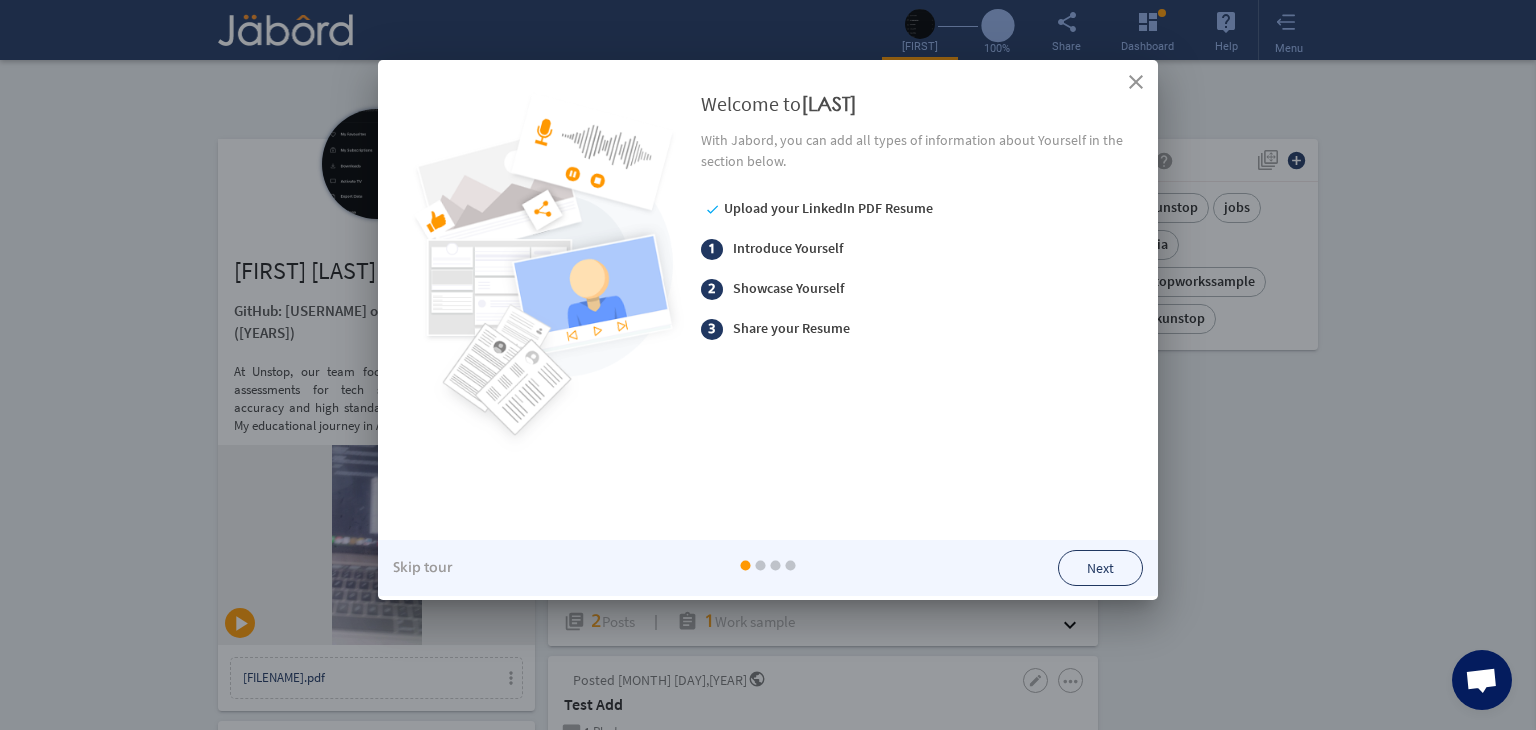 click on "fiber_manual_record" at bounding box center [760, 565] 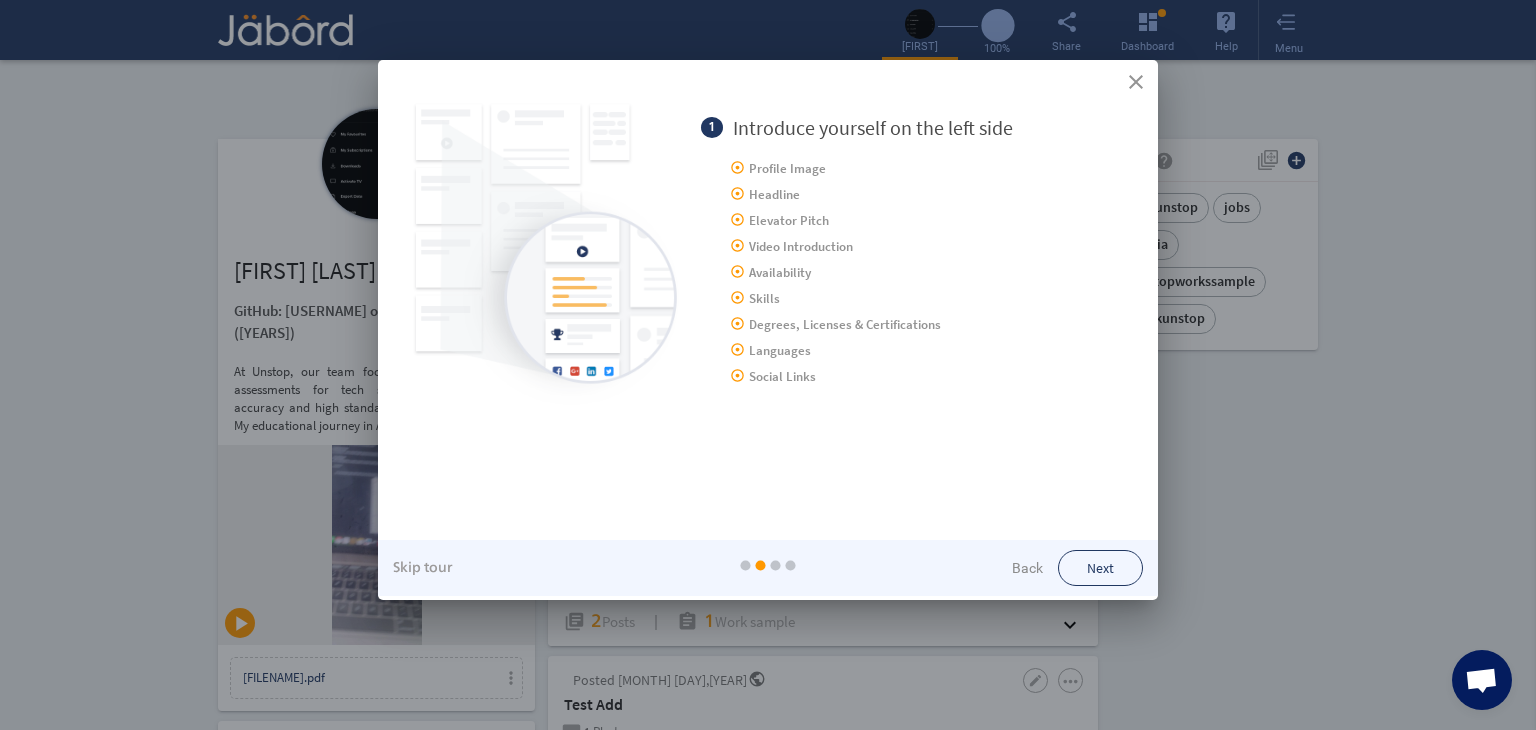 click on "fiber_manual_record" at bounding box center [790, 565] 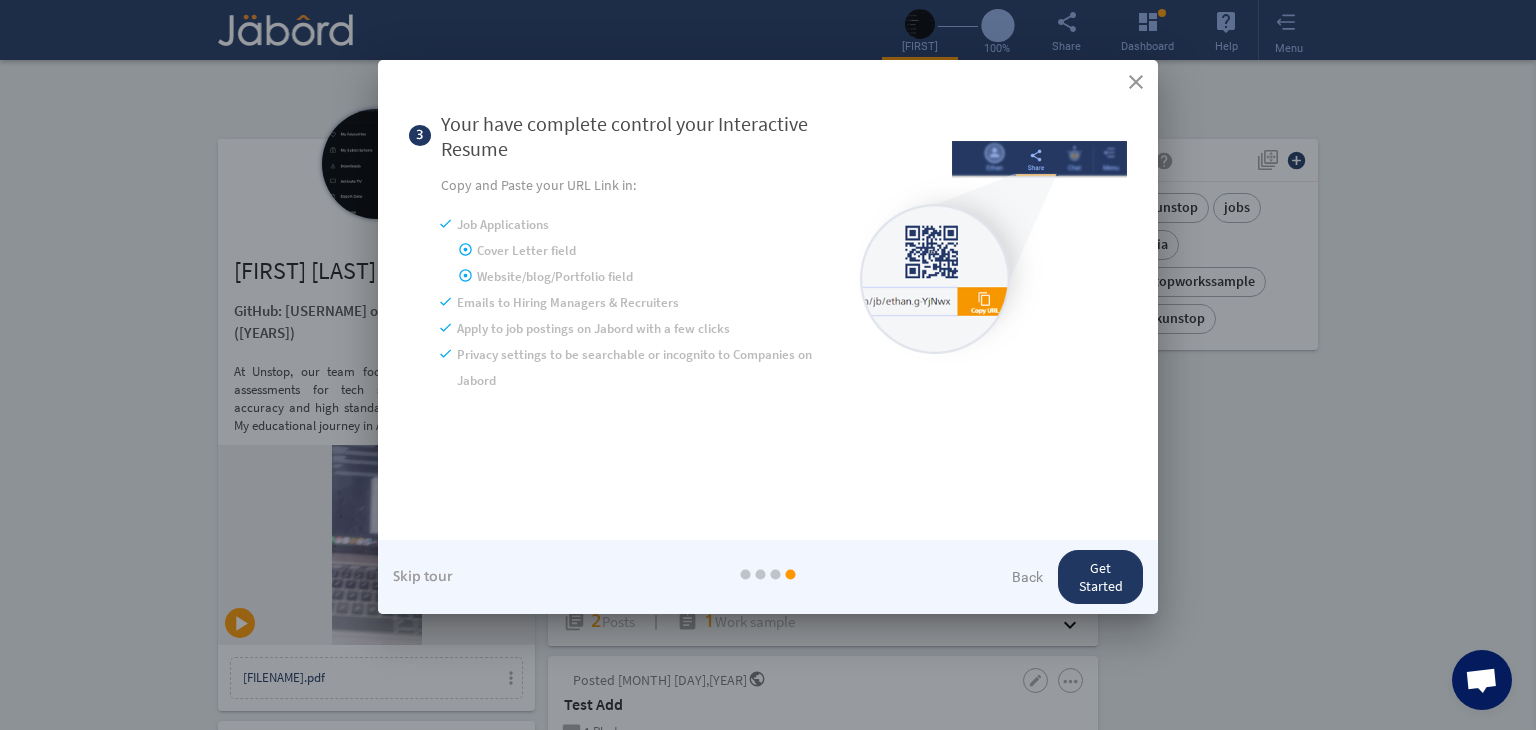 click on "close" at bounding box center (1136, 82) 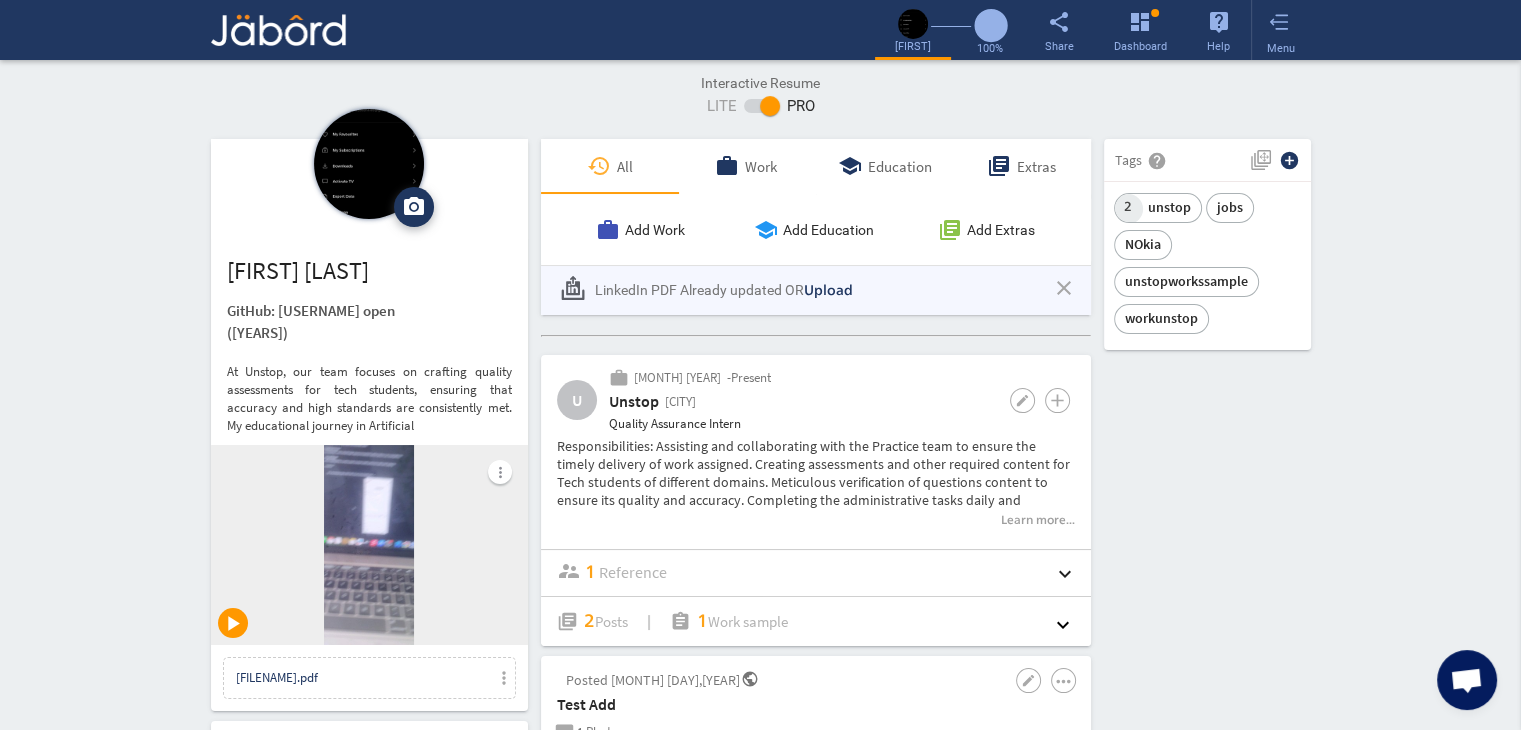 click on "Interactive Resume LITE PRO Summary Experience camera_alt Change Photo Upload File delete Remove edit [FIRST] [LAST] GitHub: [USERNAME] open (2 Years) At Unstop, our team focuses on crafting quality assessments for tech students, ensuring that accuracy and high standards are consistently met. My educational journey in Artificial more_vert play_arrow [FILENAME] more_vert Contact edit email [EMAIL] public Public Job Preferences edit
.cls-1{fill:#989fa7;}
Full-Time Availability - 2 Weeks [PRICE] - [PRICE] Annually
.cls-1{fill:#989fa7;}.cls-2{fill:#a5abb2;fill-rule:evenodd;}
Part-Time Monday access_time 1 PM - 11 PM Tuesday access_time 9 AM - 11 PM Wednesday Thursday" at bounding box center (760, 2457) 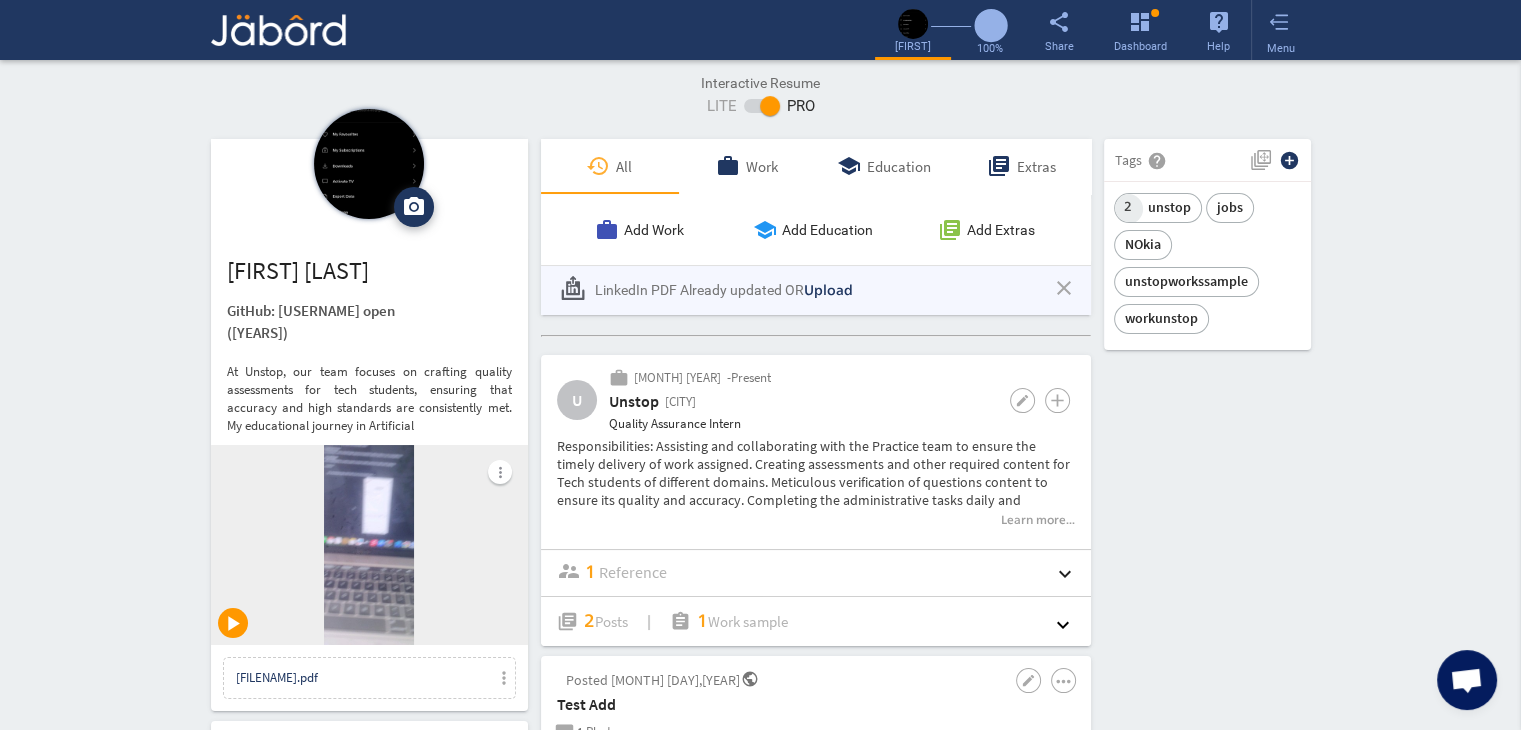 click on "Interactive Resume LITE PRO Summary Experience camera_alt Change Photo Upload File delete Remove edit [FIRST] [LAST] GitHub: [USERNAME] open (2 Years) At Unstop, our team focuses on crafting quality assessments for tech students, ensuring that accuracy and high standards are consistently met. My educational journey in Artificial more_vert play_arrow [FILENAME] more_vert Contact edit email [EMAIL] public Public Job Preferences edit
.cls-1{fill:#989fa7;}
Full-Time Availability - 2 Weeks [PRICE] - [PRICE] Annually
.cls-1{fill:#989fa7;}.cls-2{fill:#a5abb2;fill-rule:evenodd;}
Part-Time Monday access_time 1 PM - 11 PM Tuesday access_time 9 AM - 11 PM Wednesday Thursday" at bounding box center (760, 2457) 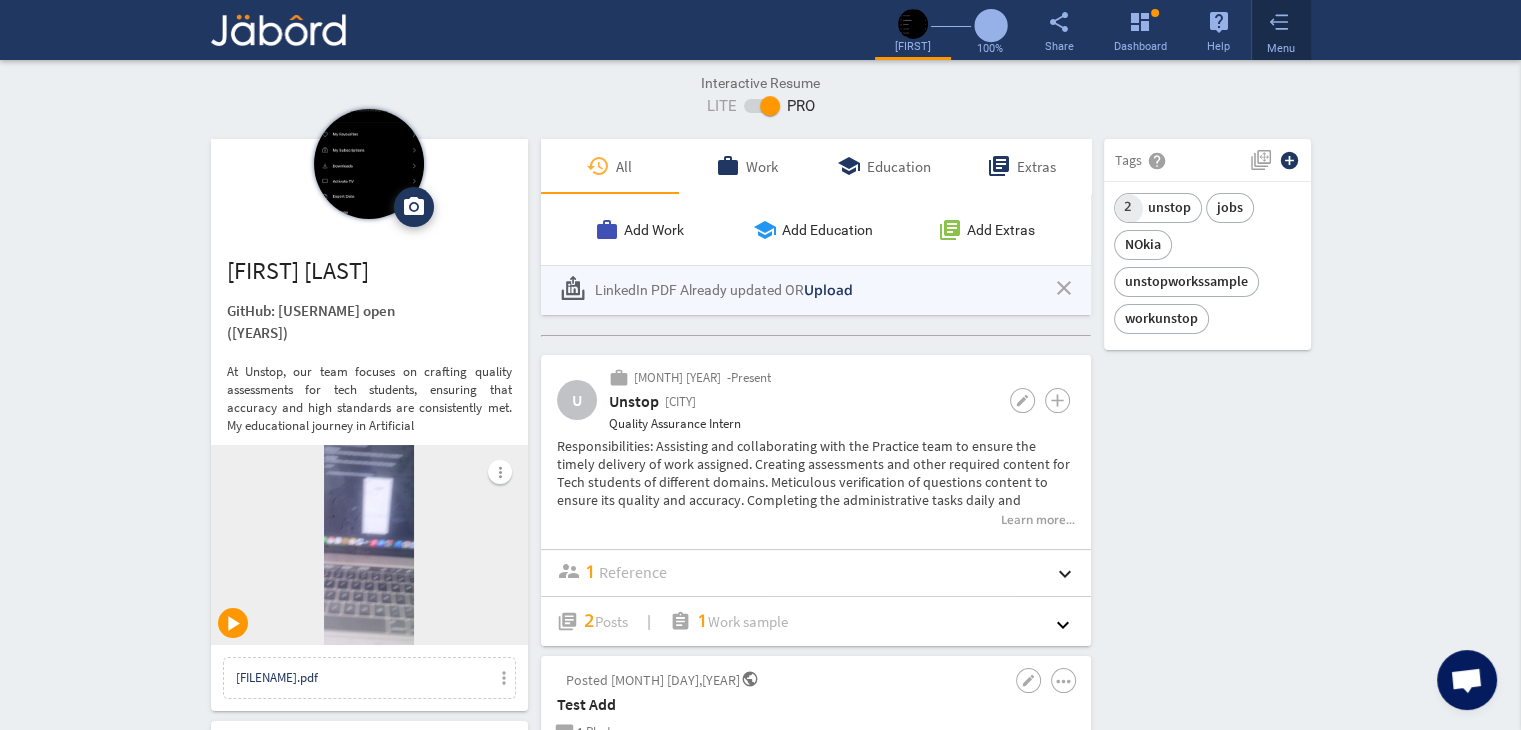 click on "Menu" at bounding box center (1281, 49) 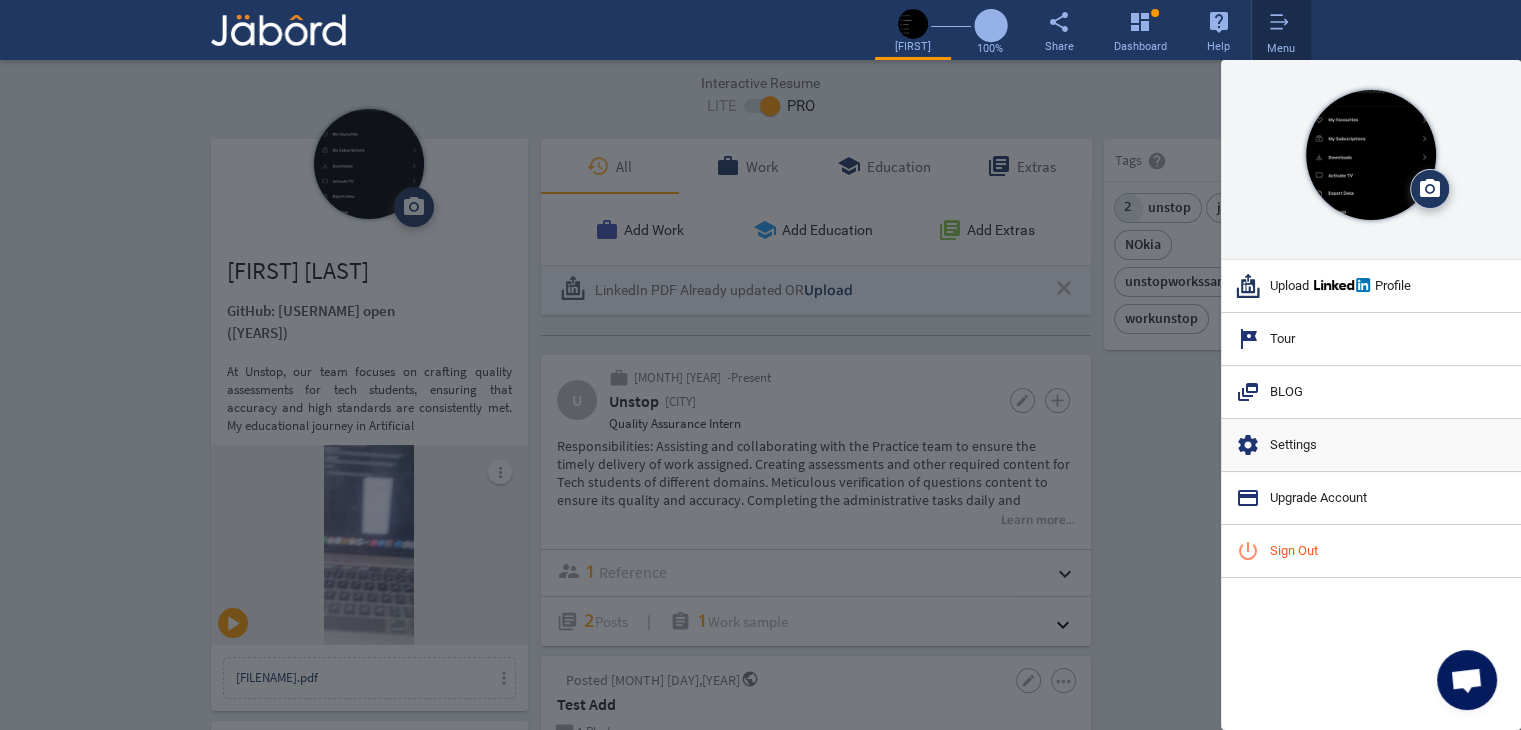 click on "settings Settings" at bounding box center (1371, 445) 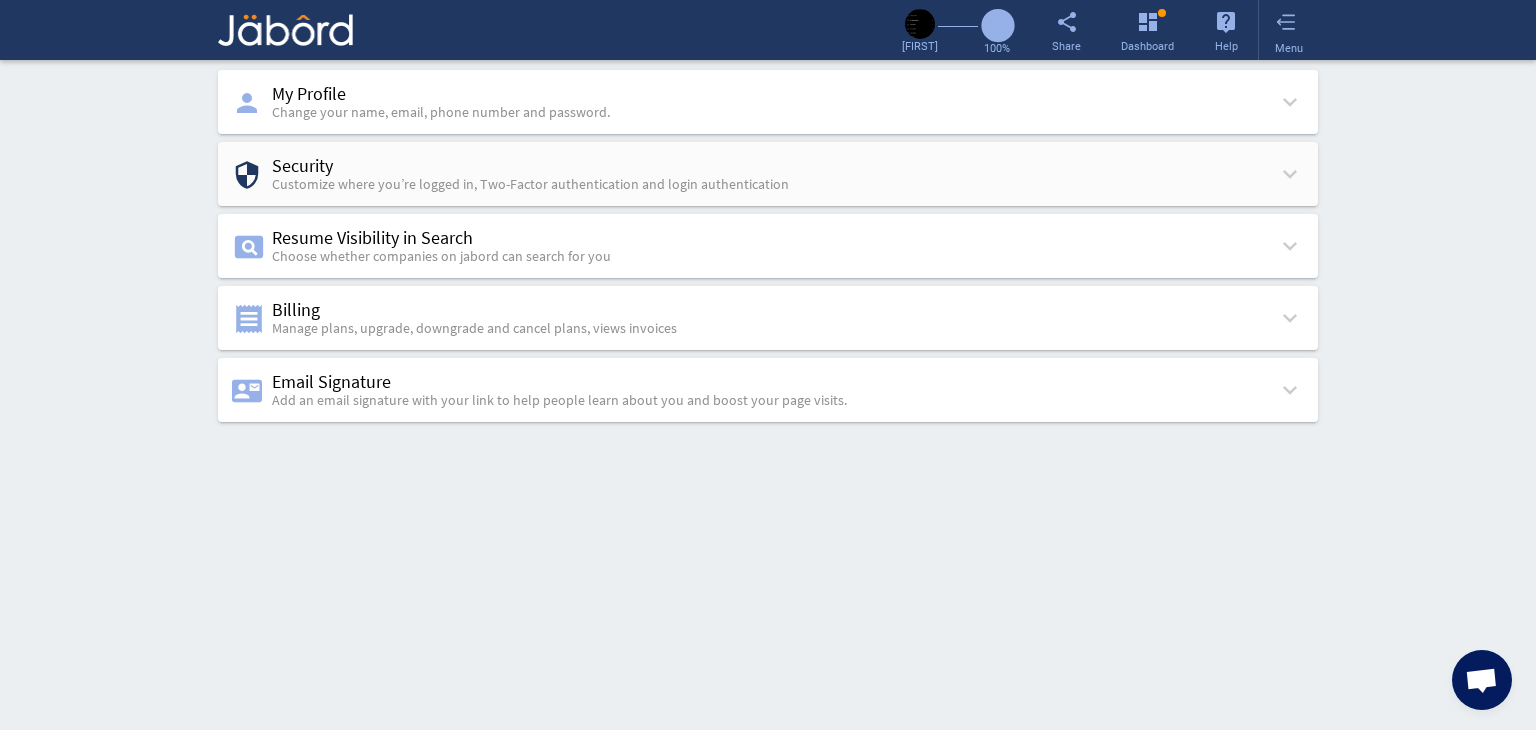 click on "Customize where you’re logged in, Two-Factor authentication and login authentication" at bounding box center [441, 112] 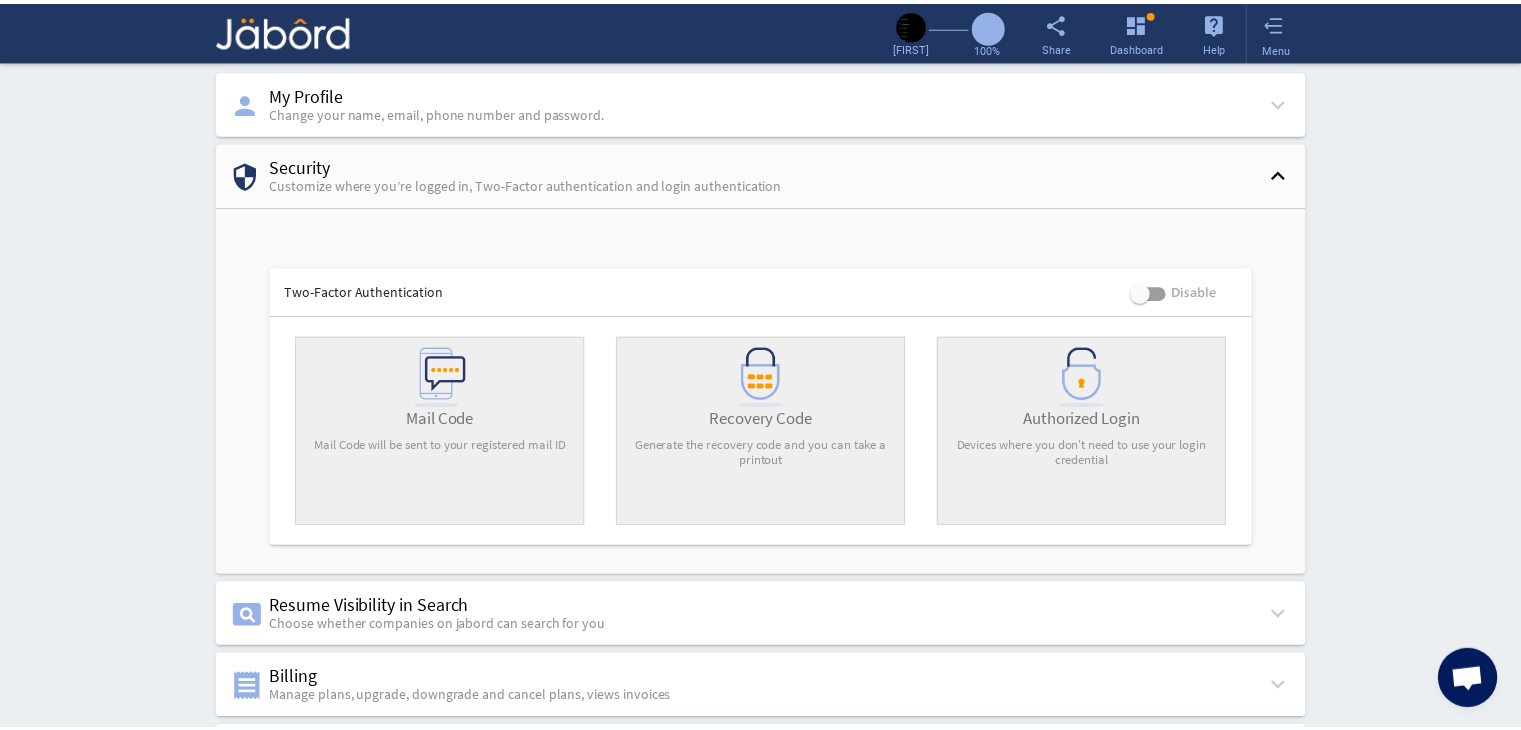 scroll, scrollTop: 77, scrollLeft: 0, axis: vertical 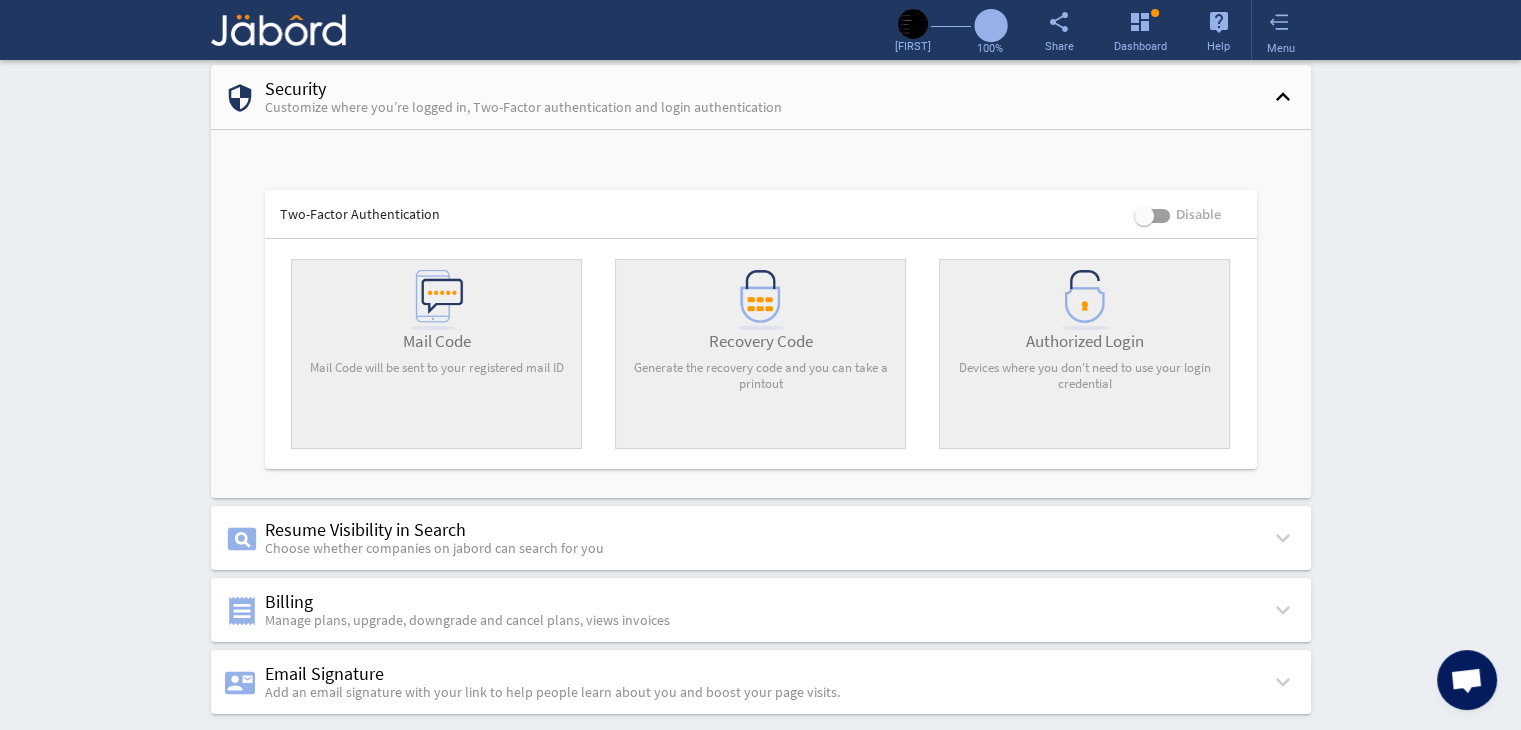 click on "Two-Factor Authentication   Disable  Mail Code   Mail Code will be sent to your registered mail ID  Recovery Code  Generate the recovery code and you can take a printout  Authorized Login Devices where you don't need to use your login credential" at bounding box center [761, 314] 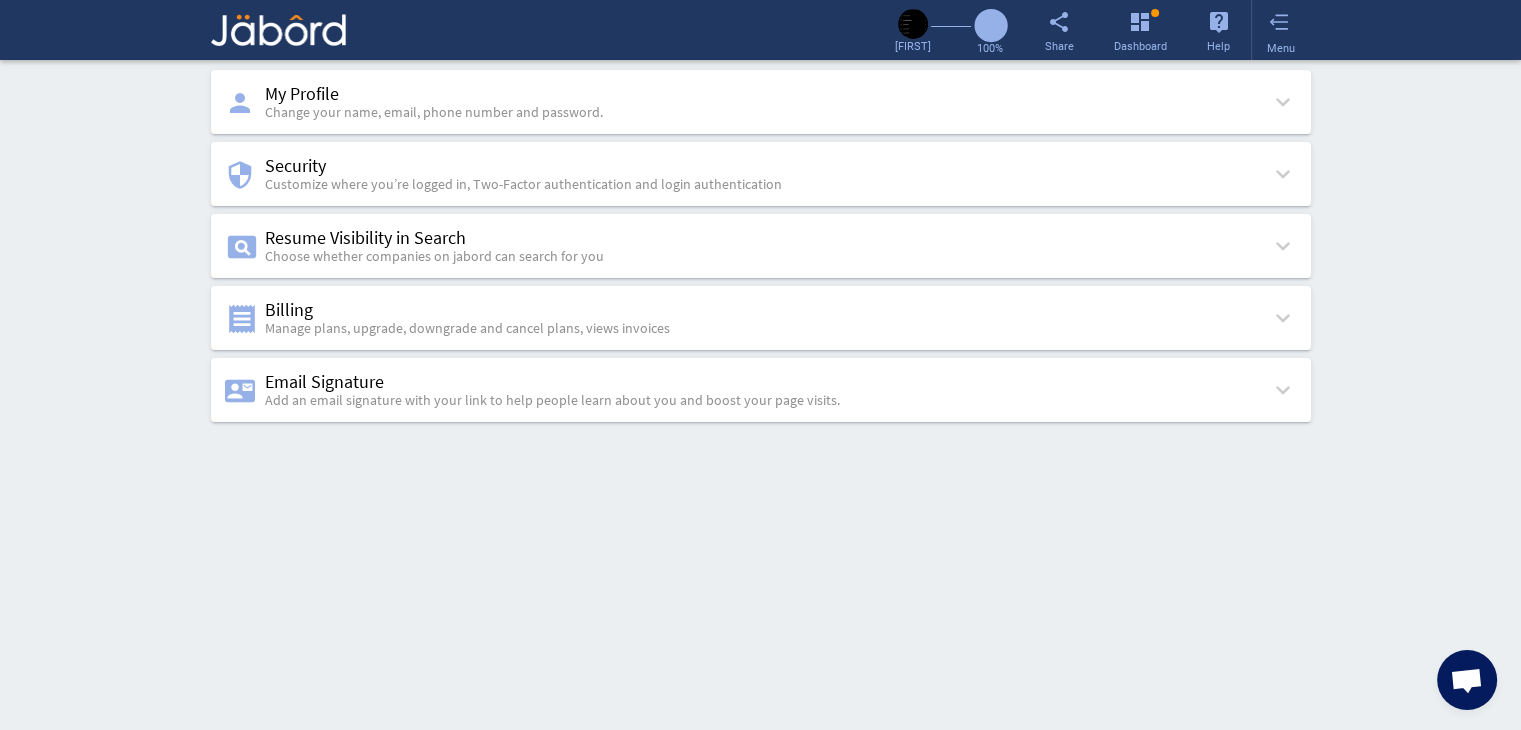 scroll, scrollTop: 0, scrollLeft: 0, axis: both 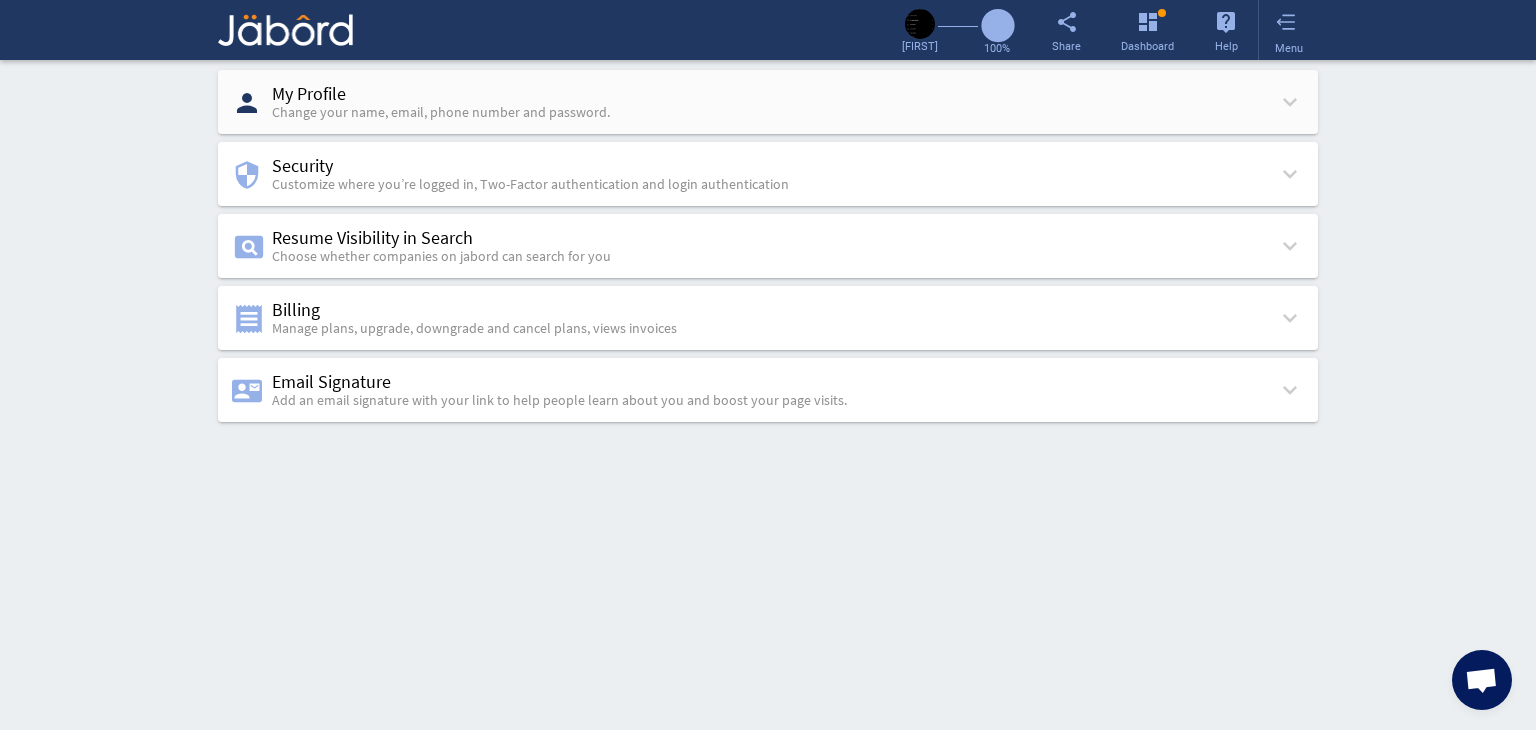 click on "person  My Profile  Change your name, email, phone number and password. keyboard_arrow_down" at bounding box center [768, 103] 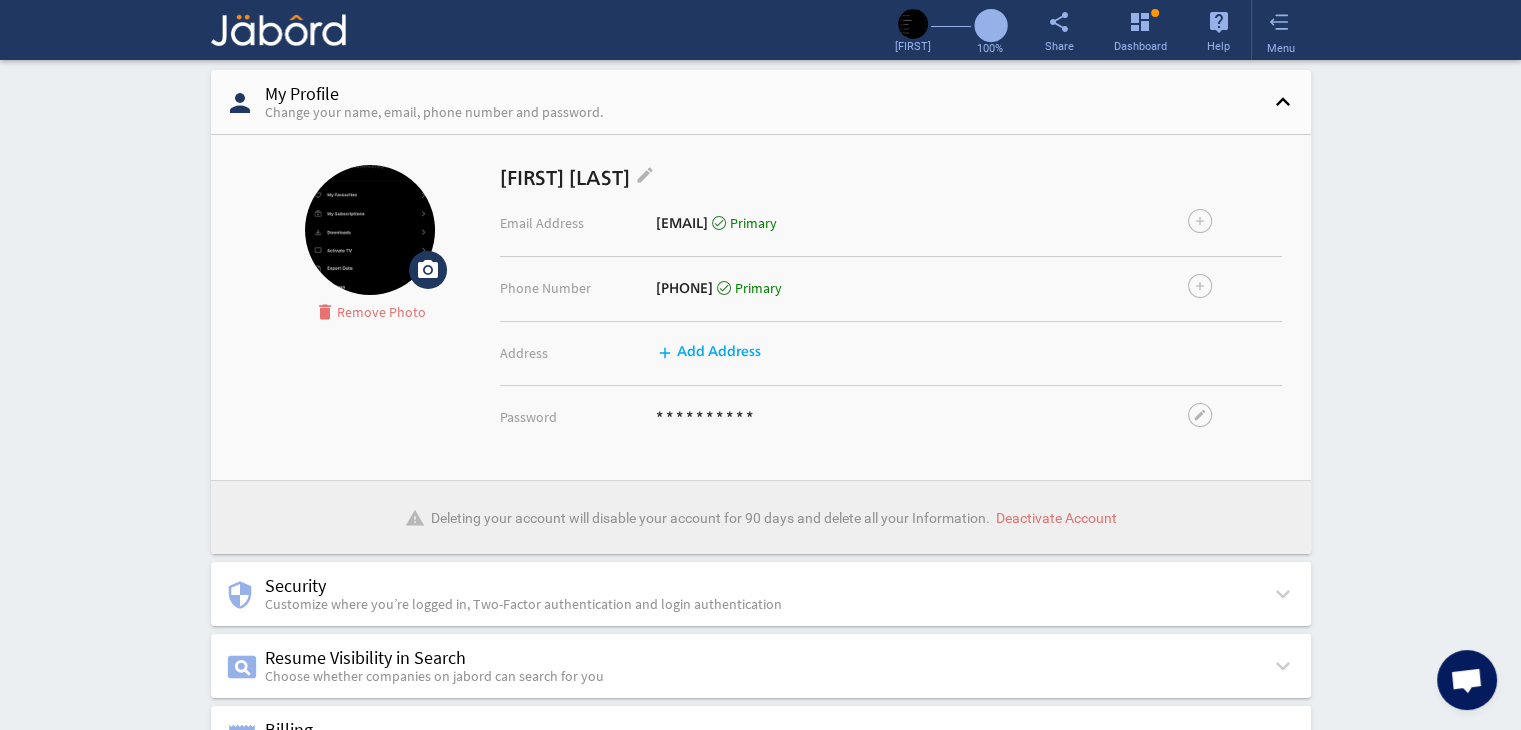 click on "person  My Profile  Change your name, email, phone number and password. keyboard_arrow_up camera_alt Upload File delete Remove Photo  [FIRST] [LAST]  edit Email Address [EMAIL] done Primary add Phone Number [PHONE] done Primary add Address add  Add Address  Password  * * * * * * * * * * edit warning  Deleting your account will disable your account for 90 days and delete all your Information.  Deactivate Account security  Security  Customize where you’re logged in, Two-Factor authentication and login authentication keyboard_arrow_down Two-Factor Authentication   Disable  Mail Code   Mail Code will be sent to your registered mail ID  Recovery Code  Generate the recovery code and you can take a printout  Authorized Login Devices where you don't need to use your login credential pageview  Resume Visibility in Search  Choose whether companies on jabord can search for you keyboard_arrow_down    Searchable(recommended)     My Complete Interactive Resume  insert_link View Resume 100%" at bounding box center [760, 460] 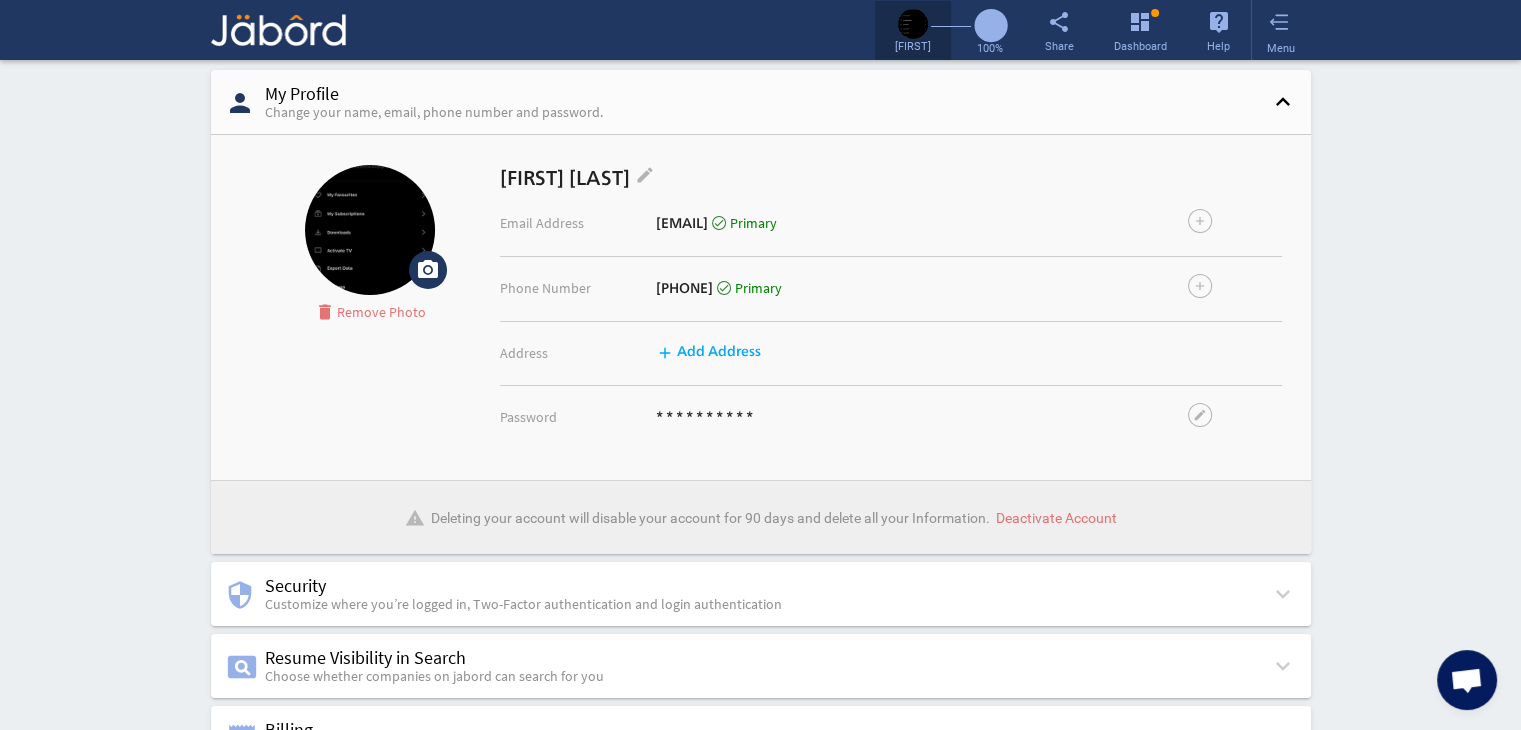 click on "[FIRST]" at bounding box center (913, 29) 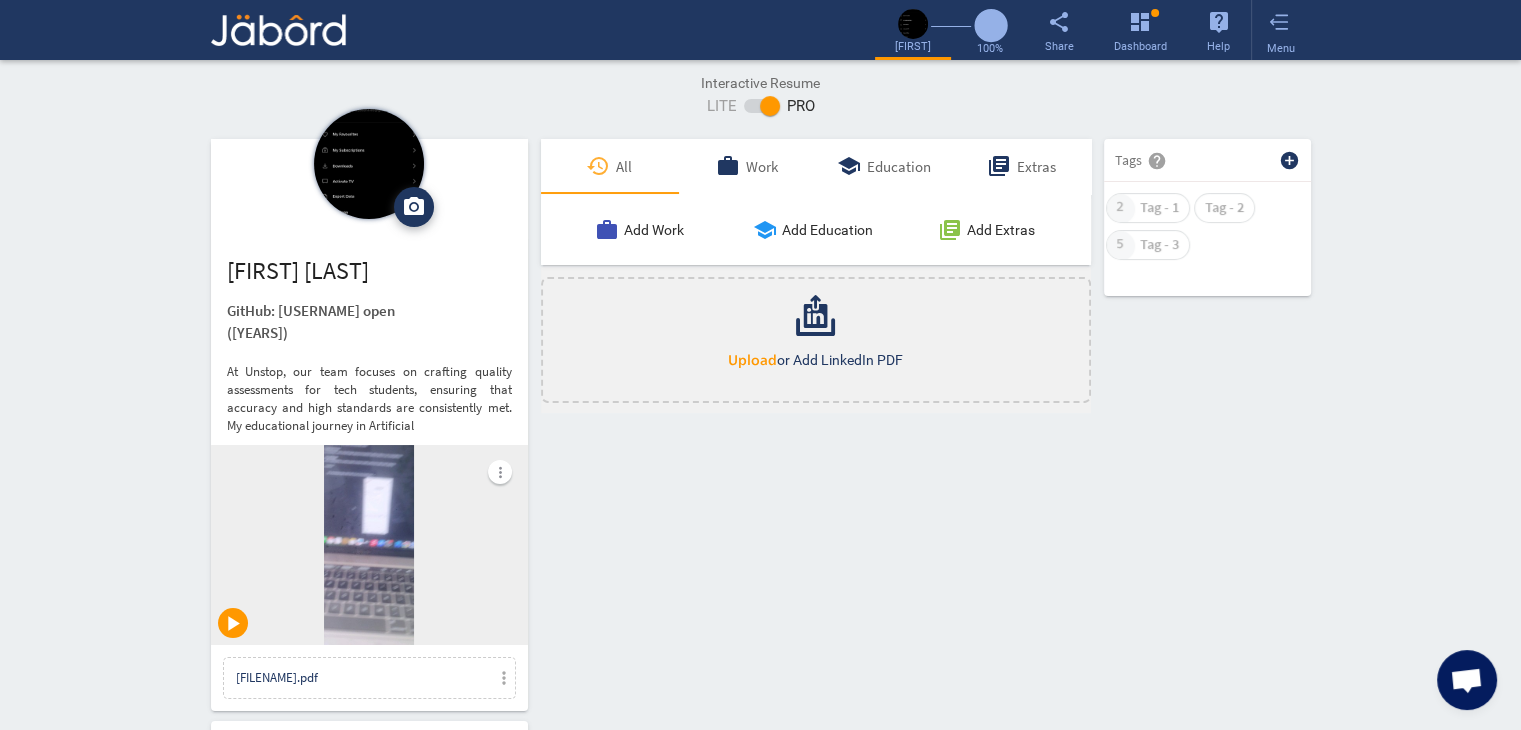 click on "Ranveer Kumar GitHub: I-RoshanKumar open (2.1 Years) At Unstop, our team focuses on crafting quality assessments for tech students, ensuring that accuracy and high standards are consistently met. My educational journey in Artificial more_vert play_arrow Ranveer_K_Resume.pdf more_vert Contact edit email ranveer.k@example.com public Public Job Preferences edit
.cls-1{fill:#989fa7;}
Full-Time Availability - 2 Weeks ₹ 25k - ₹ 75k - Annually
.cls-1{fill:#989fa7;}.cls-2{fill:#a5abb2;fill-rule:evenodd;}
Part-Time Monday access_time 1 PM - 11 PM ₹" at bounding box center [760, 1556] 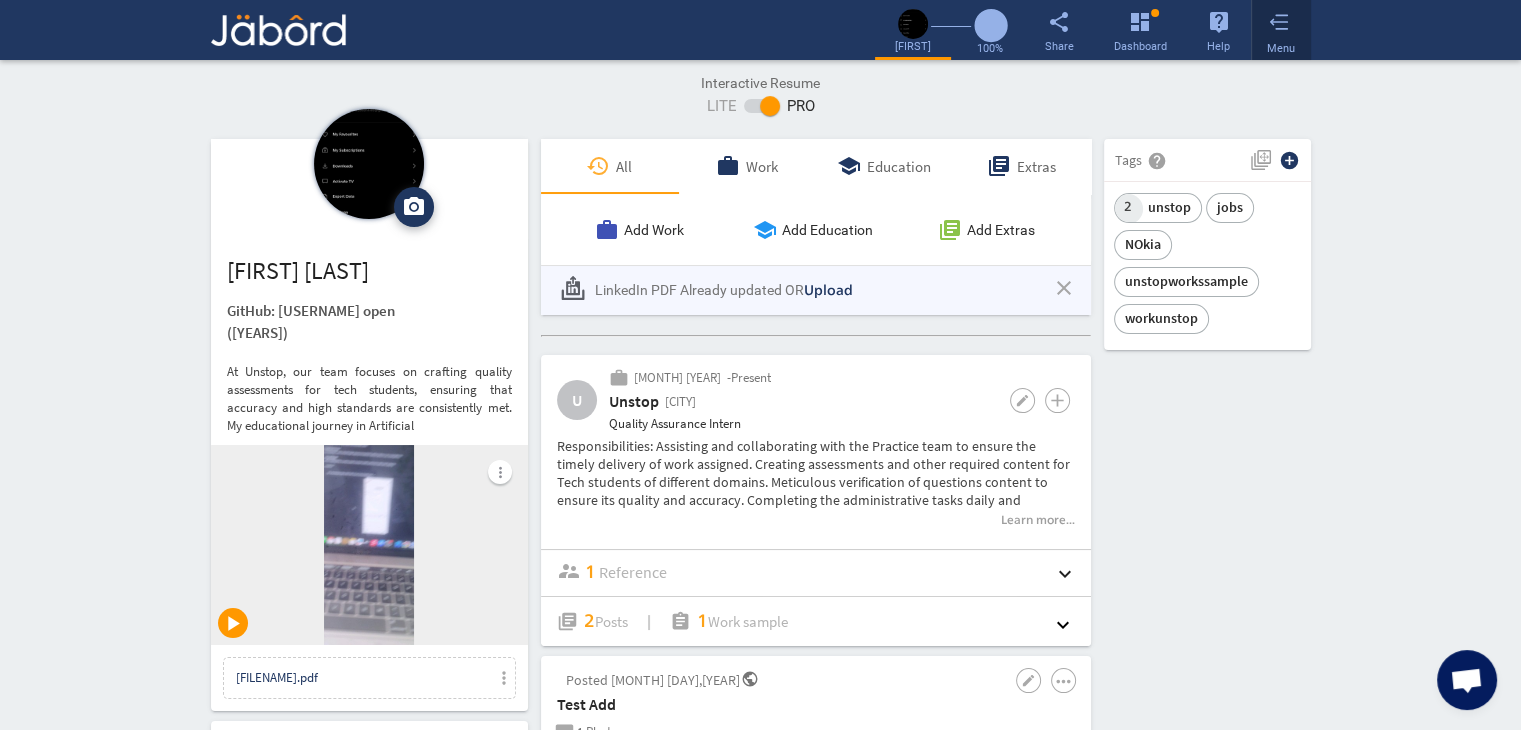 click on "Menu" at bounding box center [1281, 30] 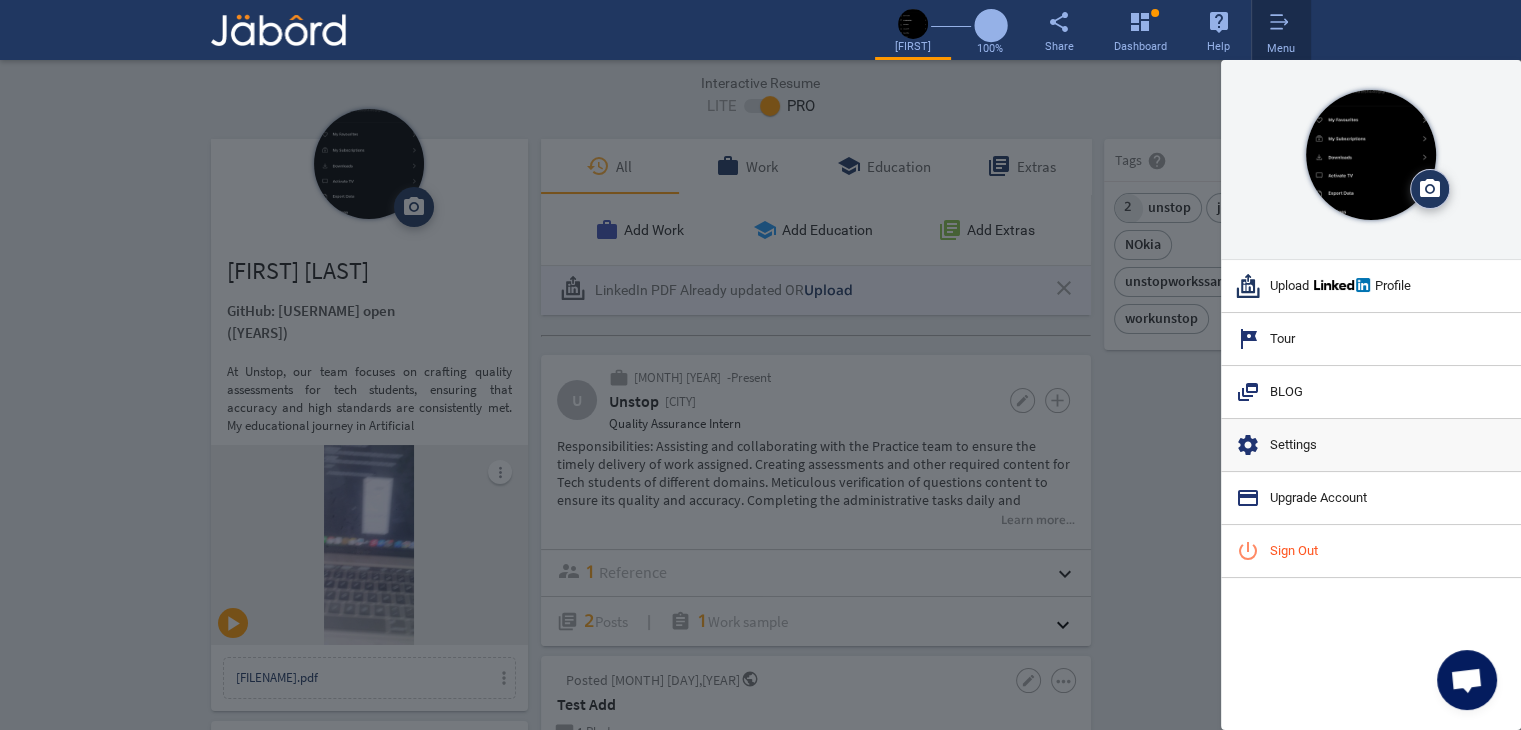 click on "settings Settings" at bounding box center [1371, 445] 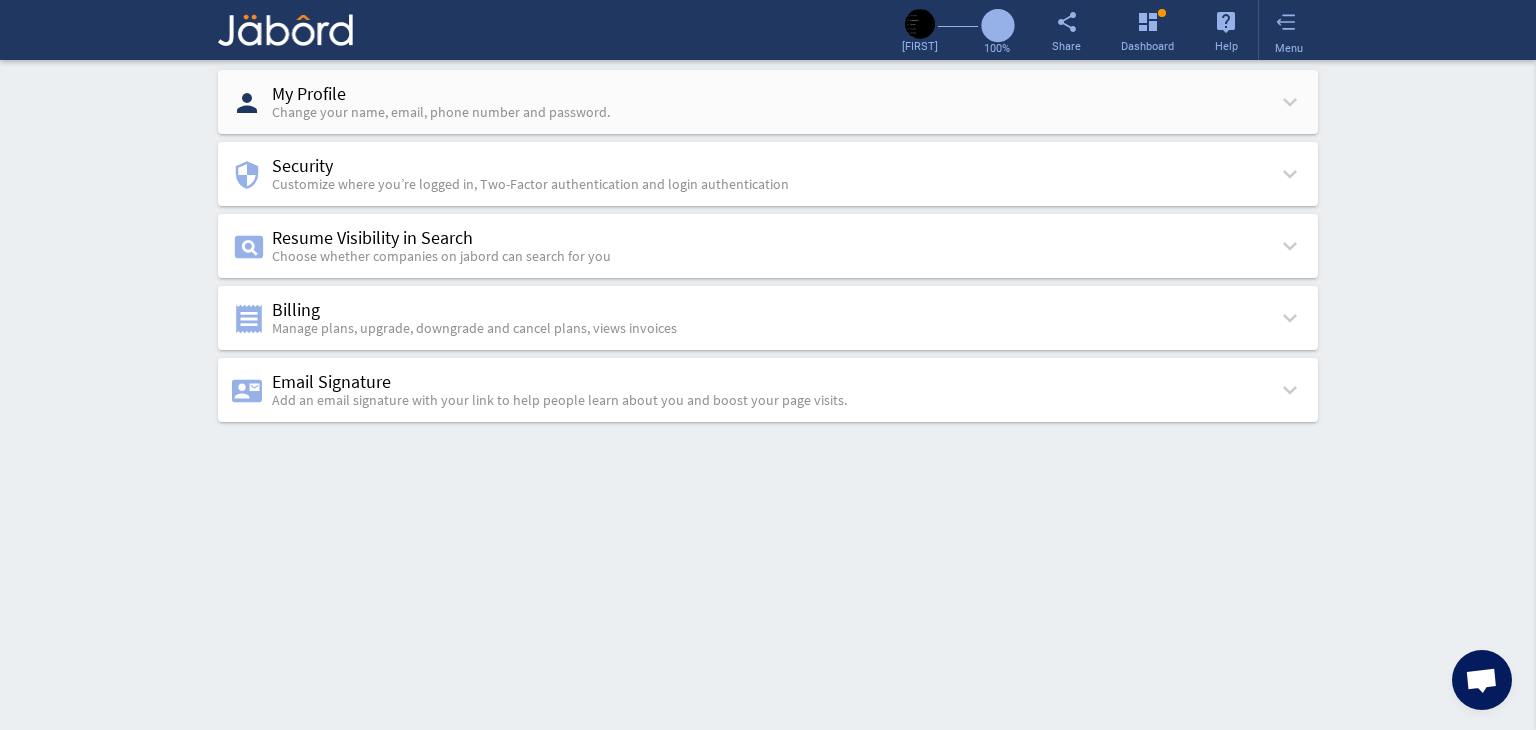 click on "Change your name, email, phone number and password." at bounding box center [441, 112] 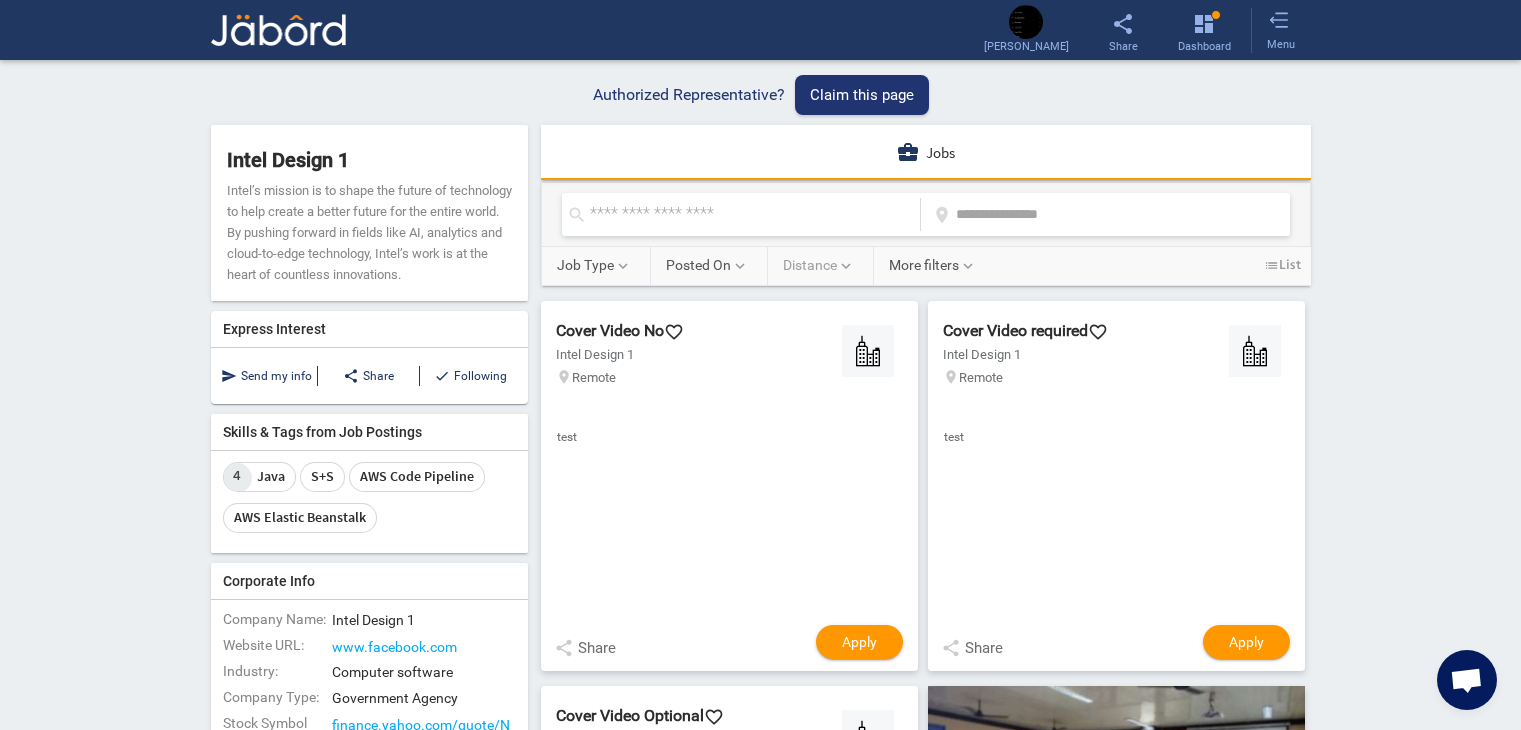 scroll, scrollTop: 0, scrollLeft: 0, axis: both 